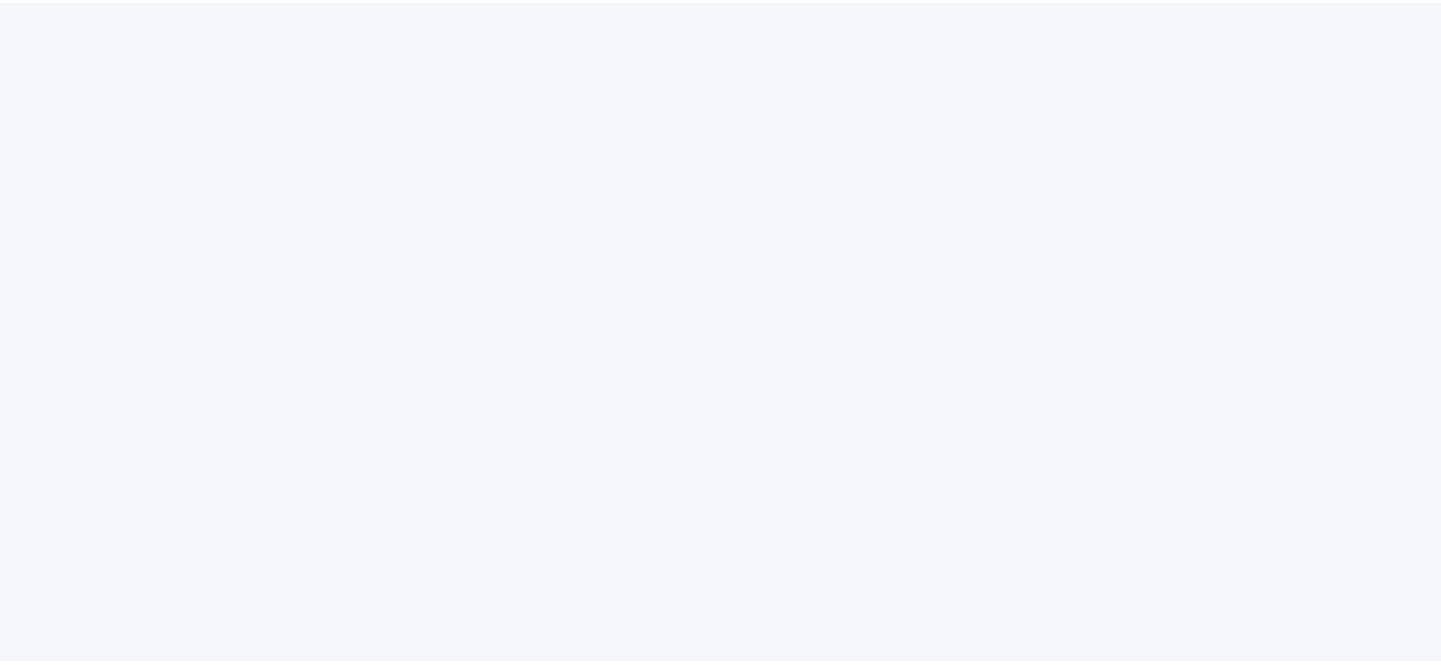 scroll, scrollTop: 0, scrollLeft: 0, axis: both 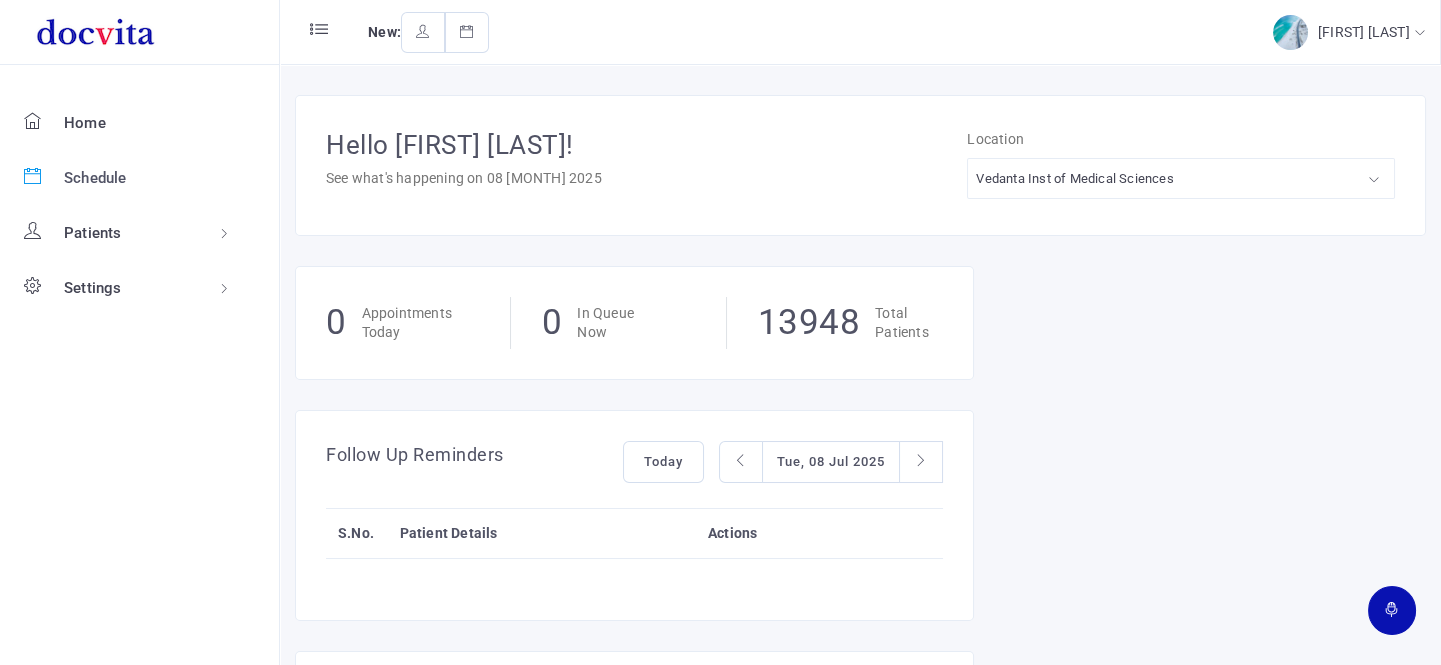 click on "Schedule" at bounding box center (95, 178) 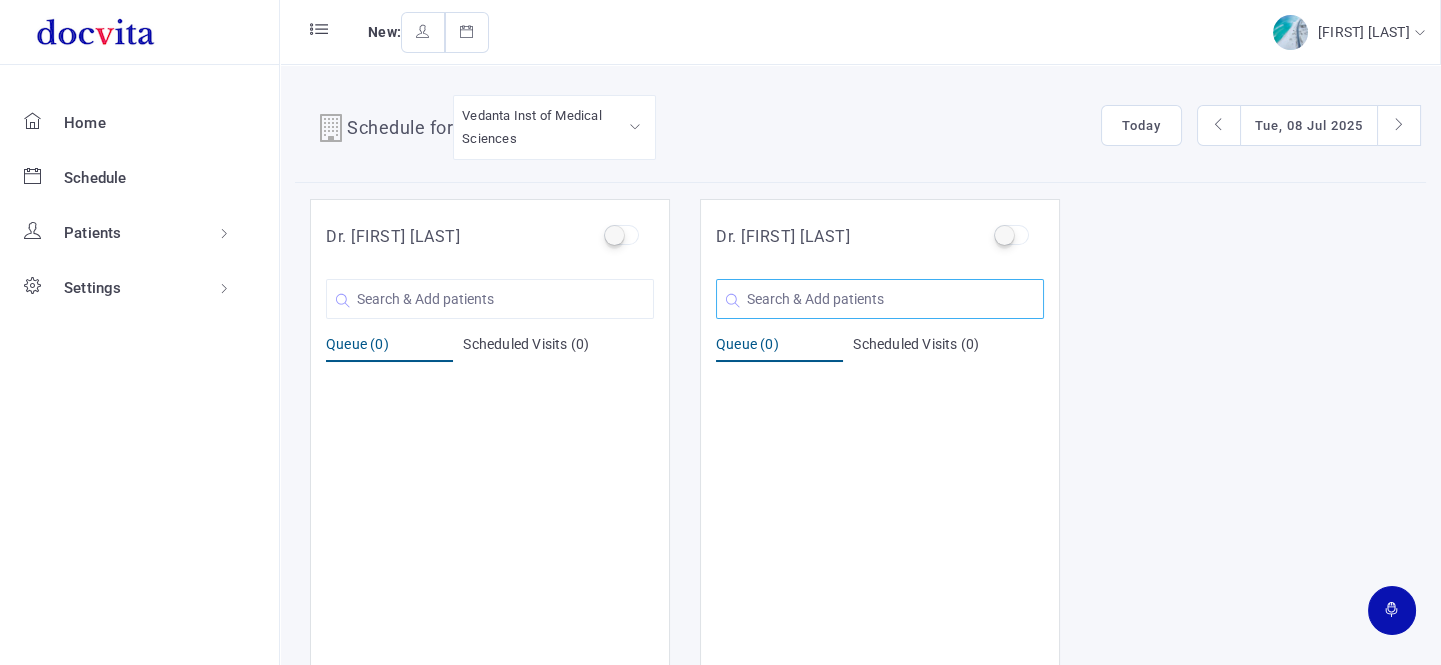click at bounding box center (490, 299) 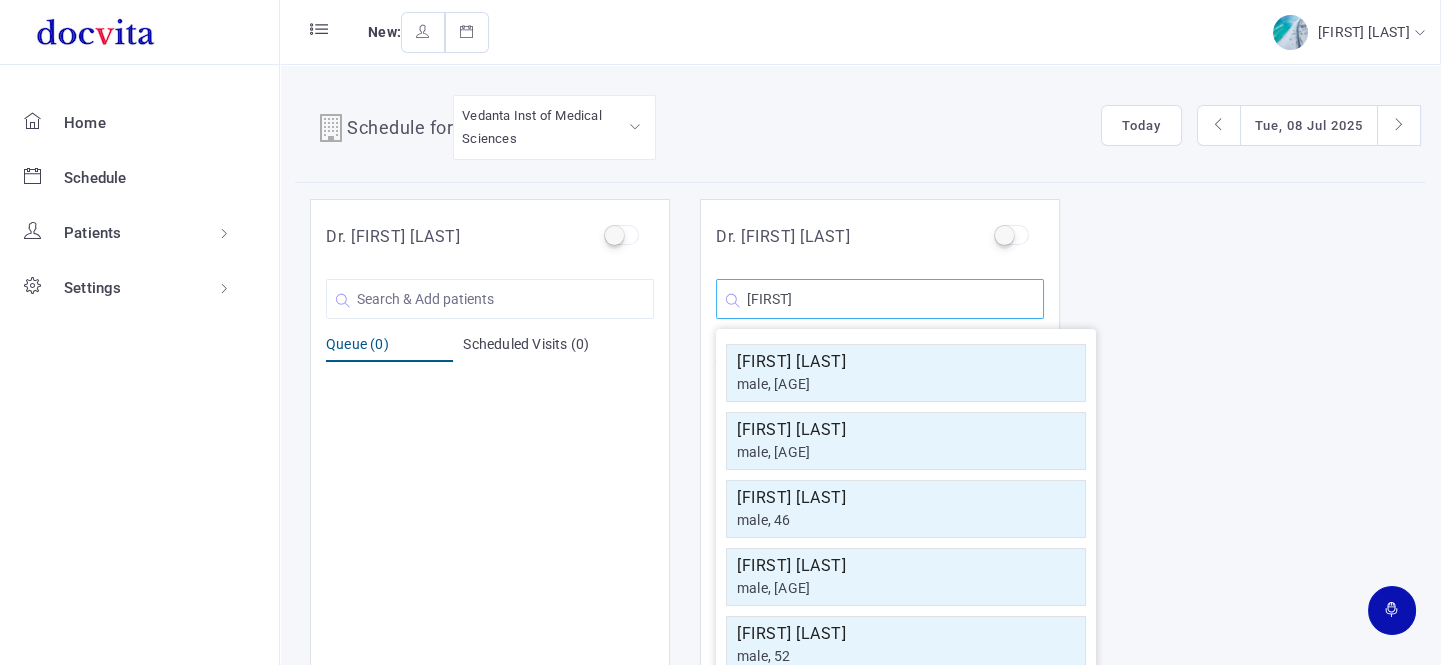 type on "[FIRST]" 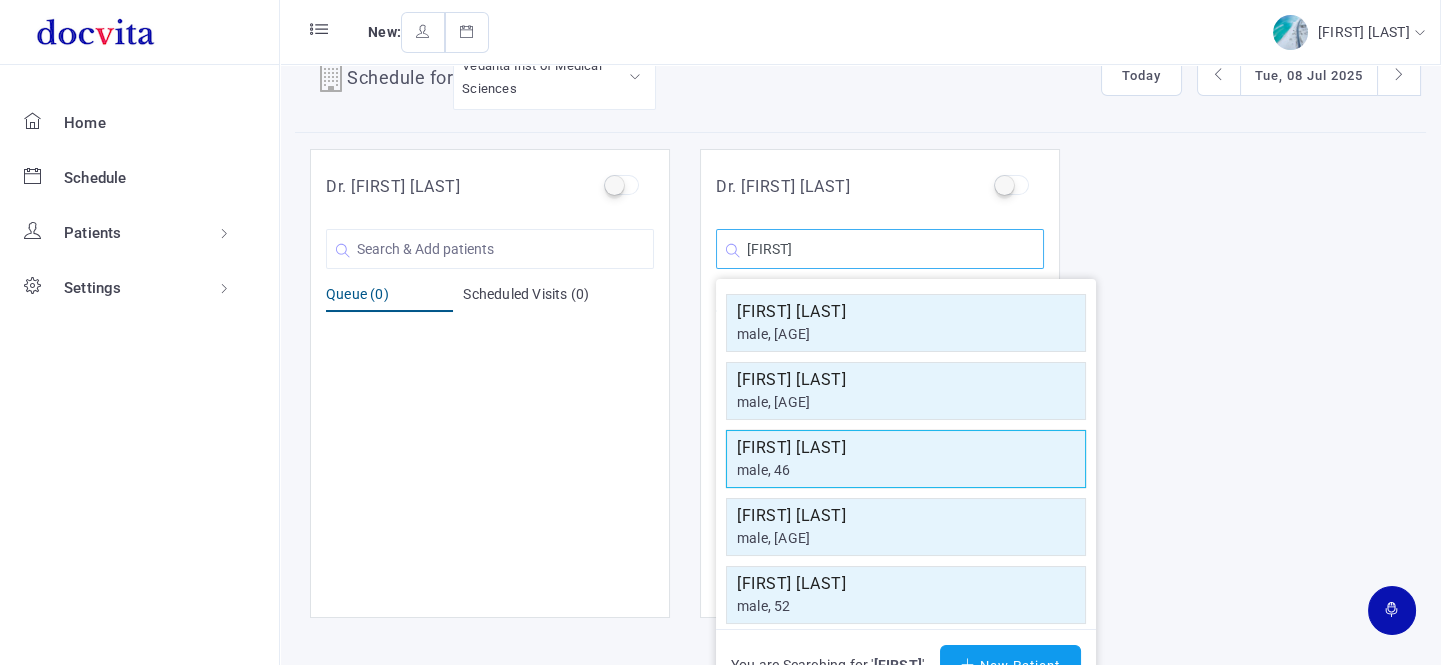 scroll, scrollTop: 85, scrollLeft: 0, axis: vertical 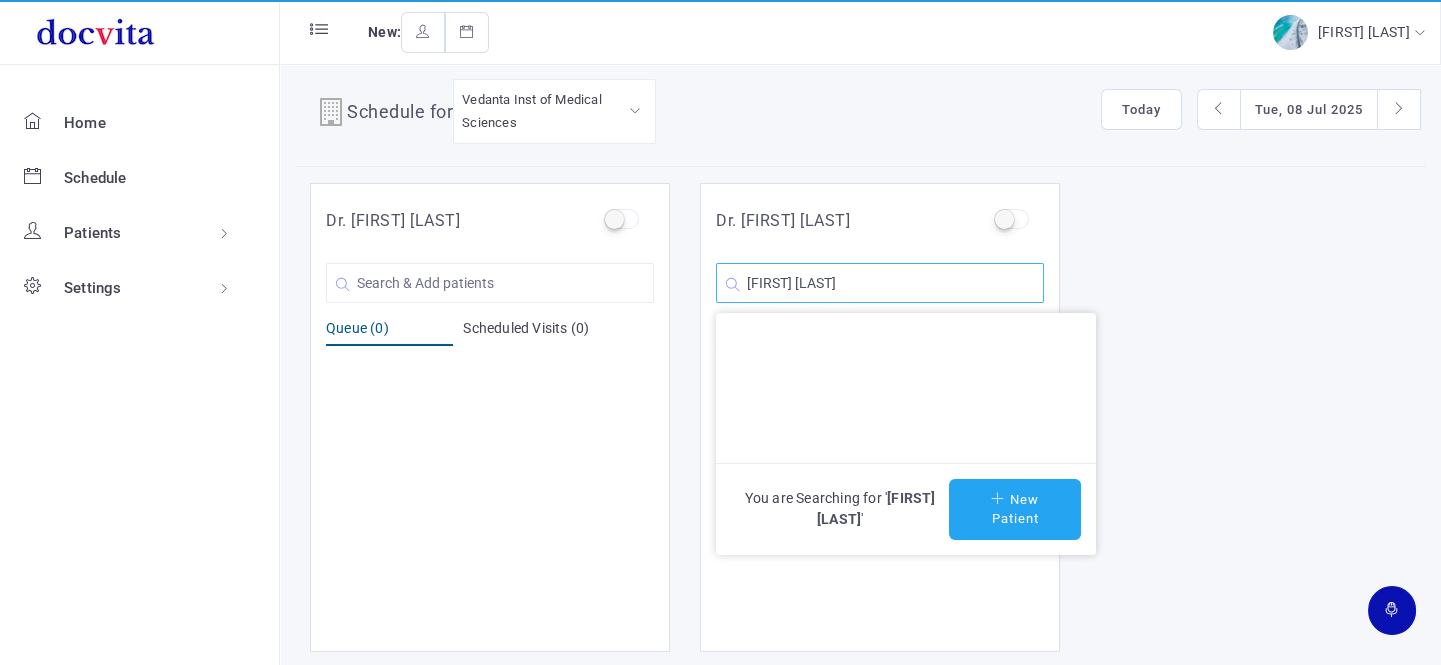 type on "[FIRST] [LAST]" 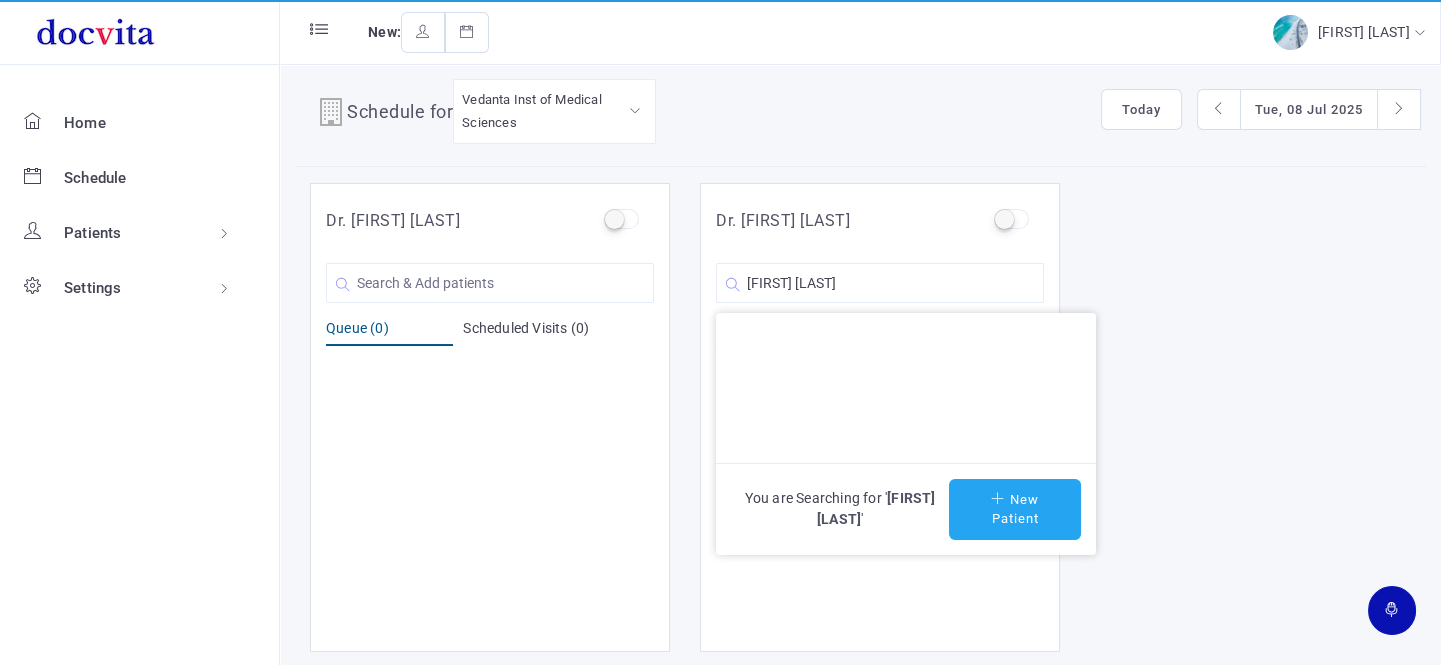 click on "New Patient" at bounding box center (1015, 509) 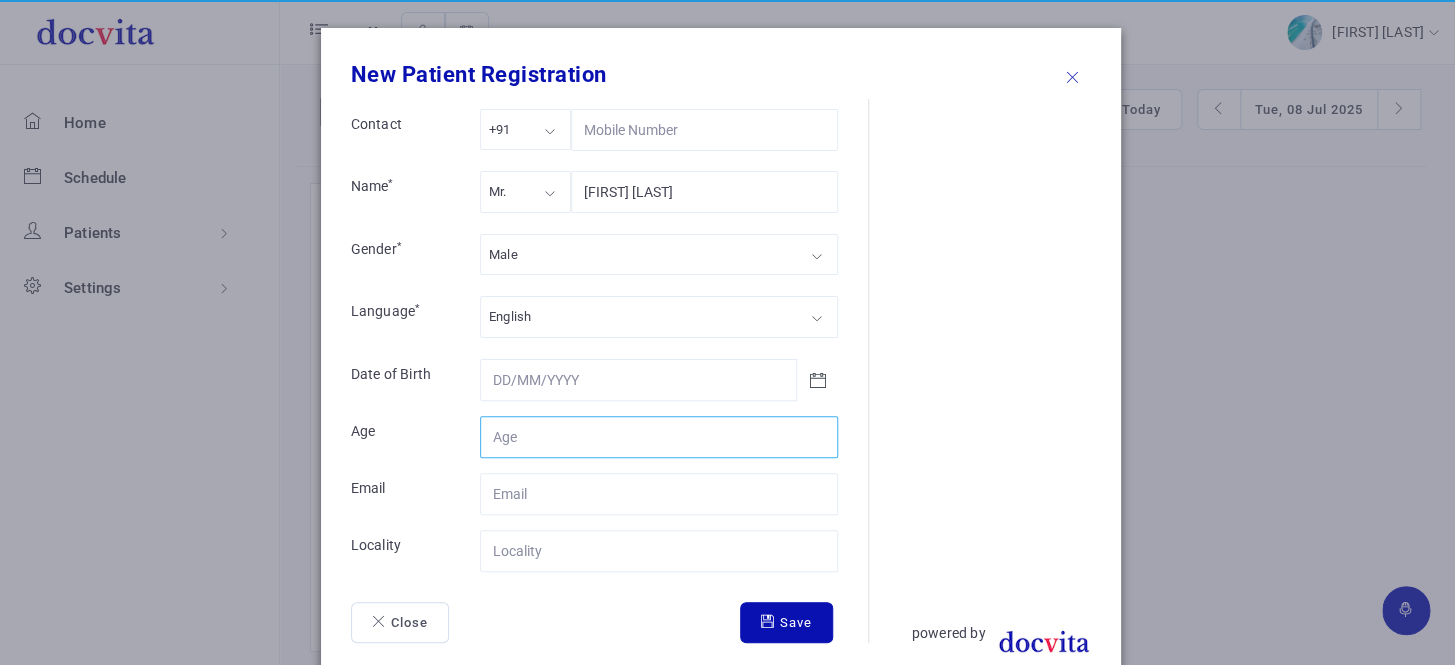 click on "Contact" at bounding box center [659, 437] 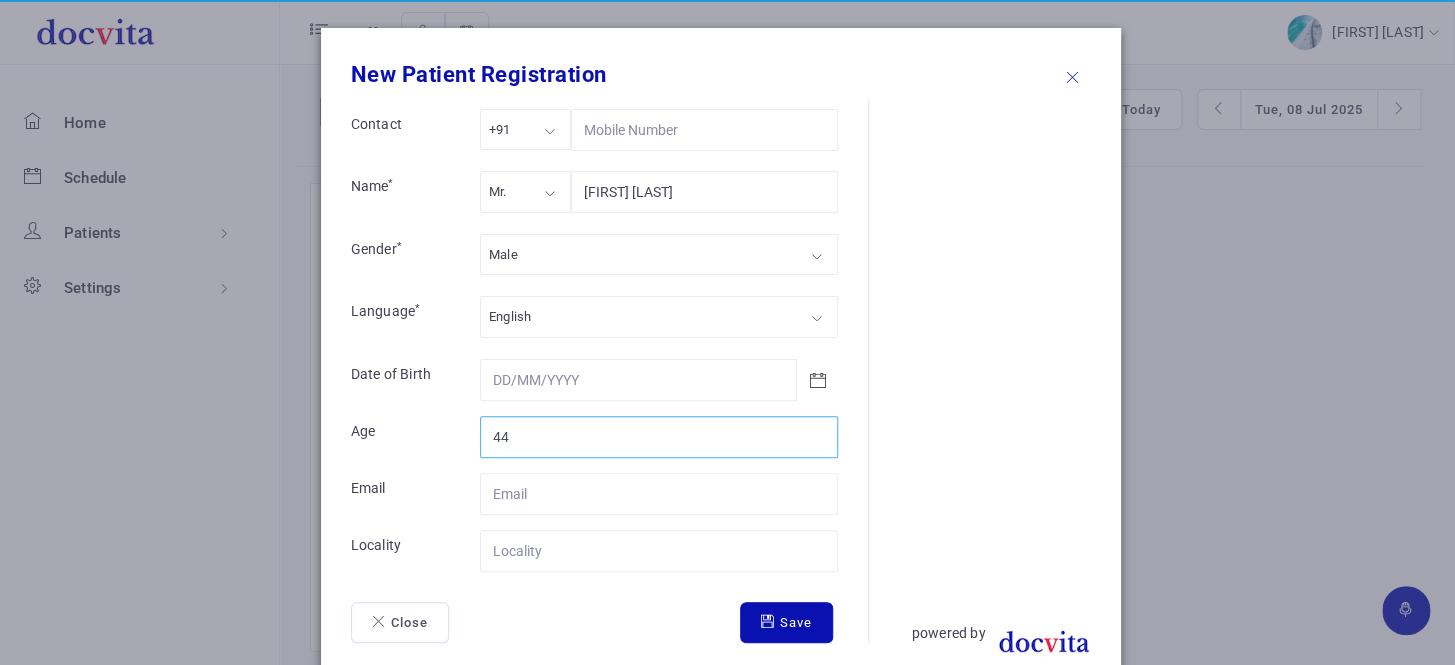 type on "44" 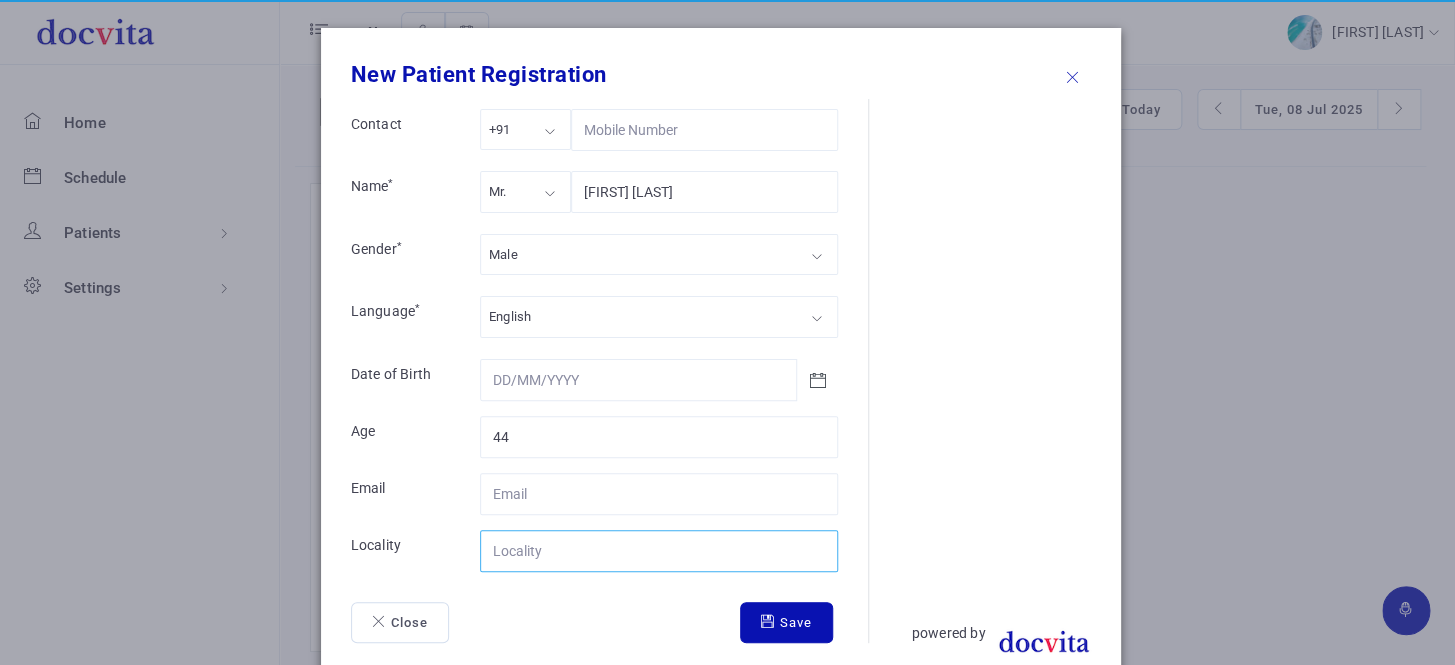 click on "Contact" at bounding box center [659, 551] 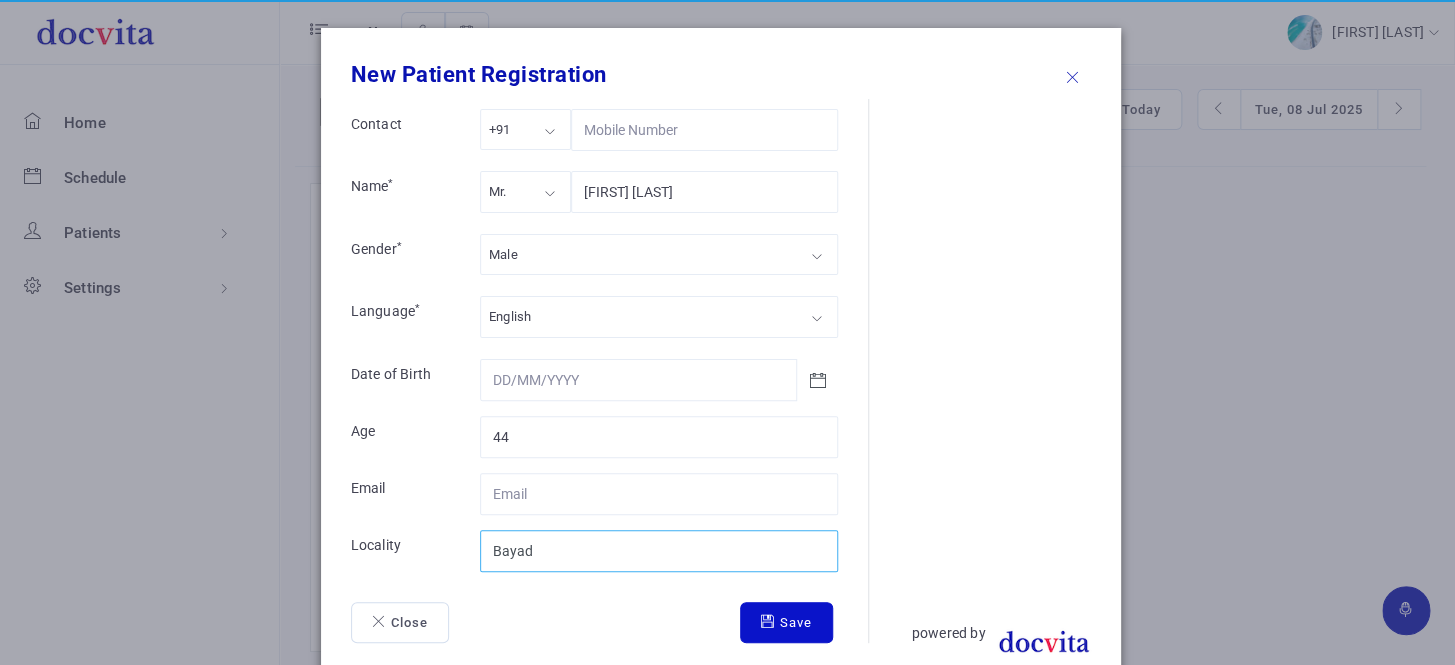 type on "Bayad" 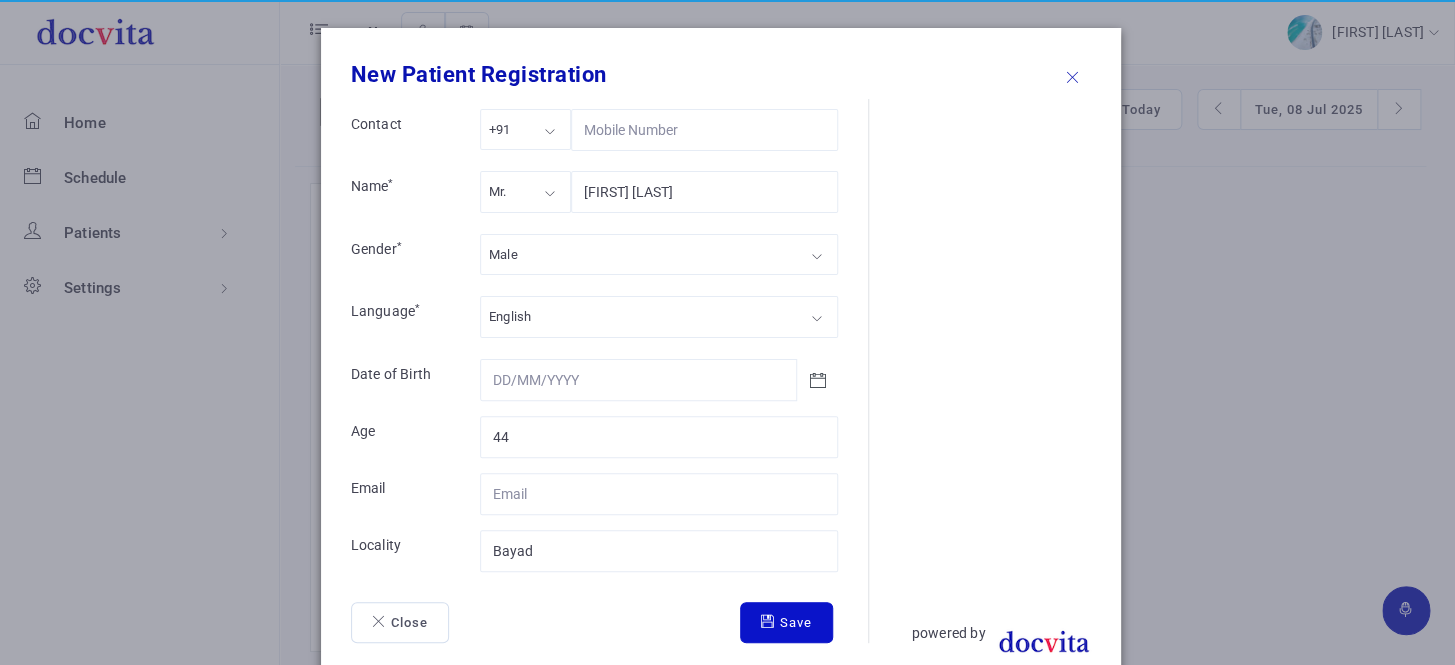 click at bounding box center [770, 621] 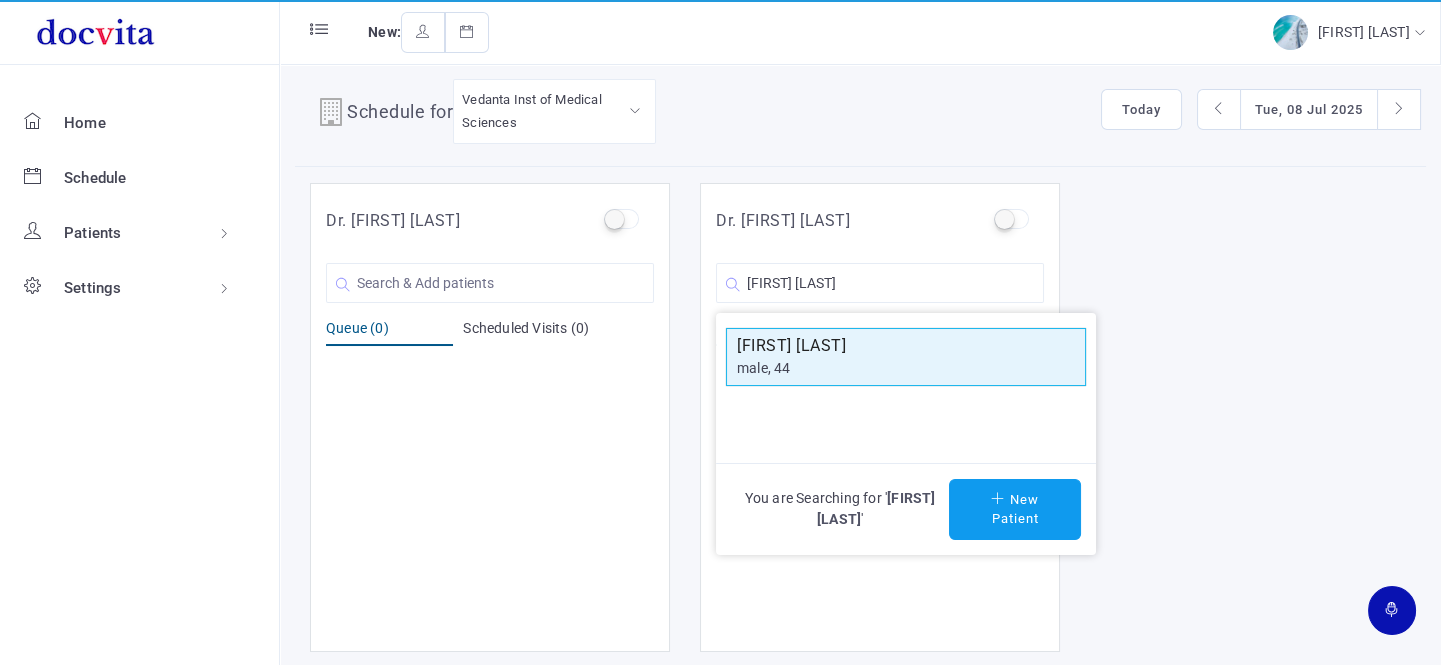 click on "[FIRST] [LAST]" at bounding box center (906, 346) 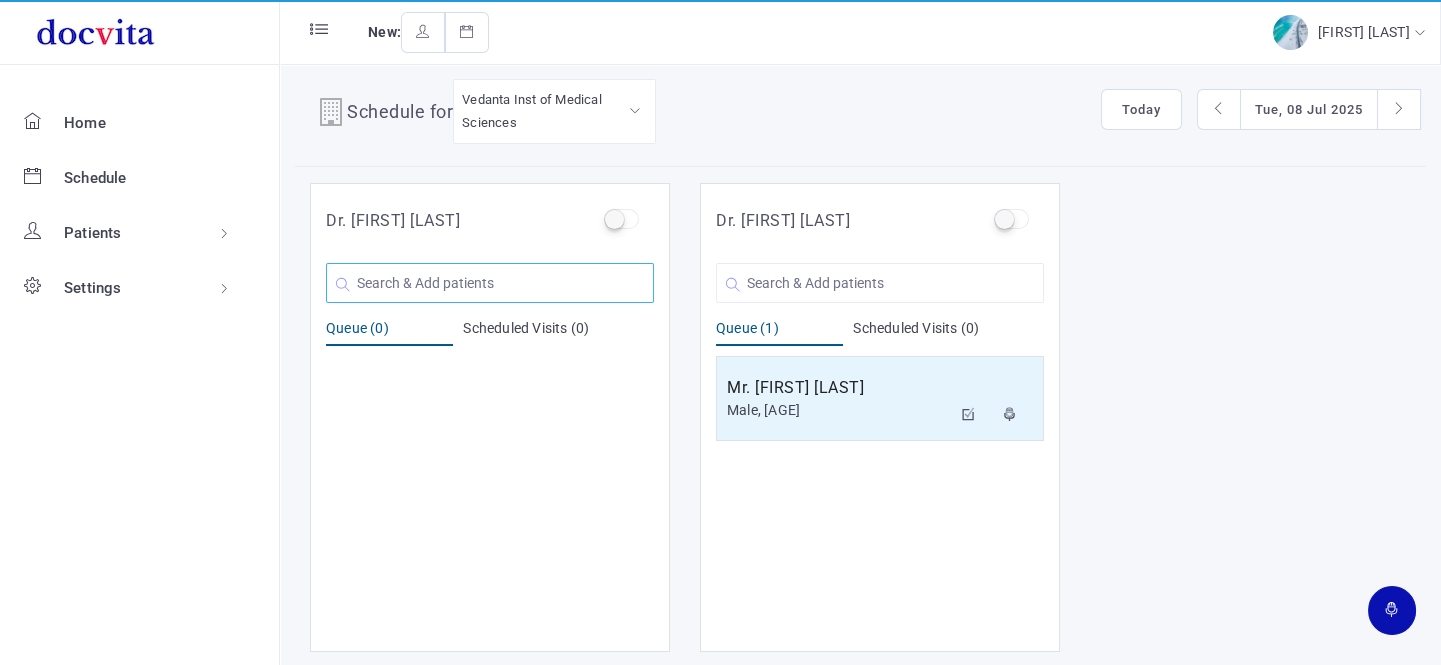 click at bounding box center (490, 283) 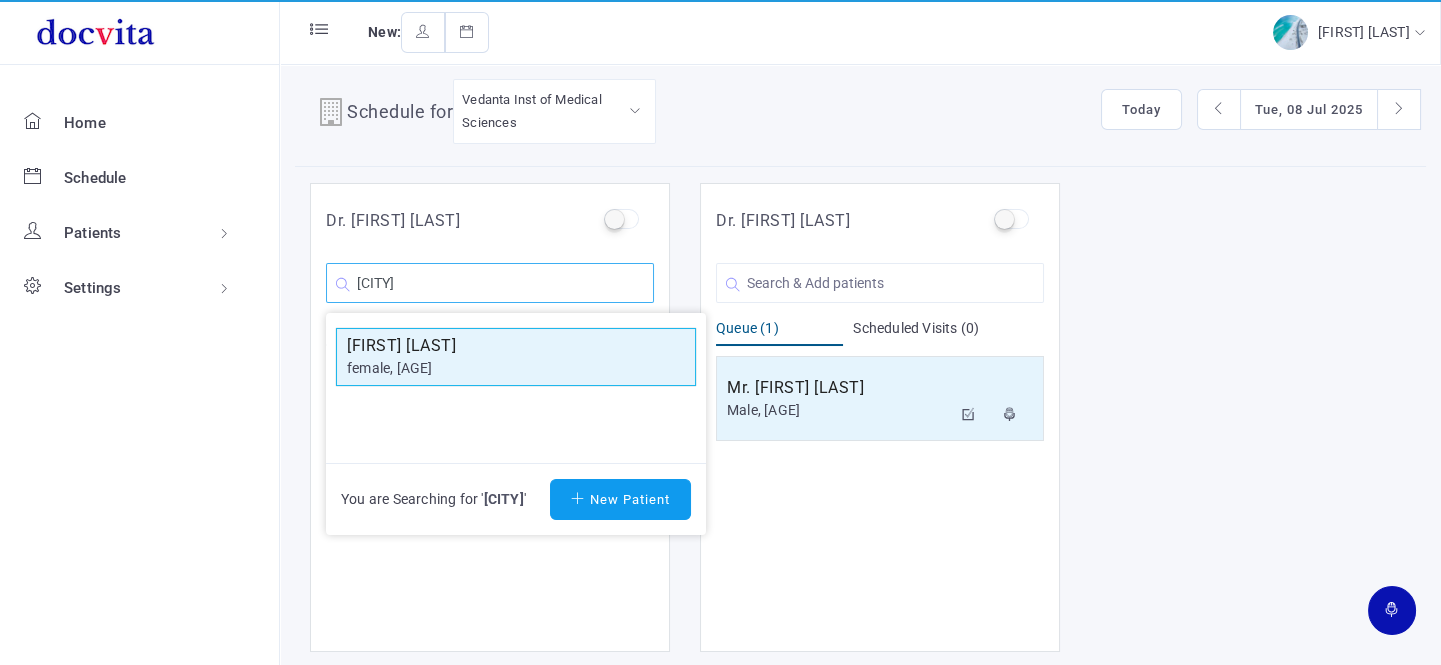 type on "[CITY]" 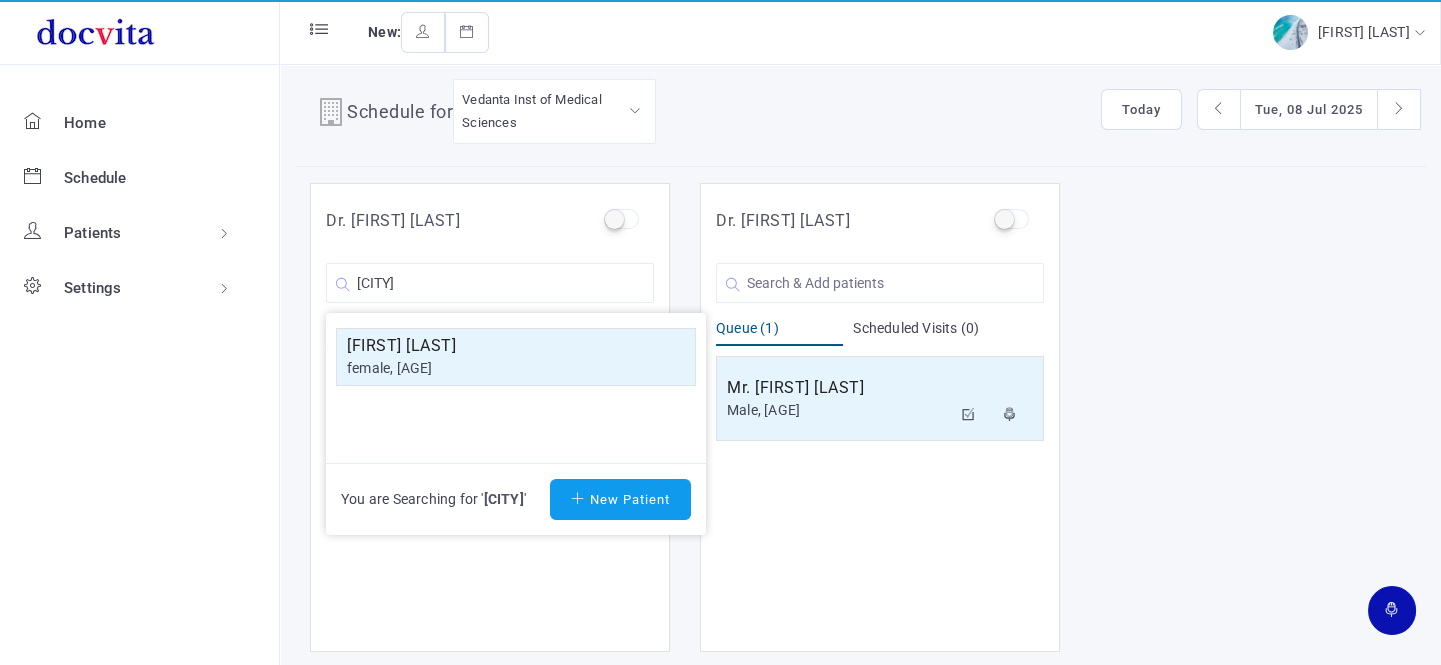 click on "[FIRST] [LAST]" at bounding box center (516, 346) 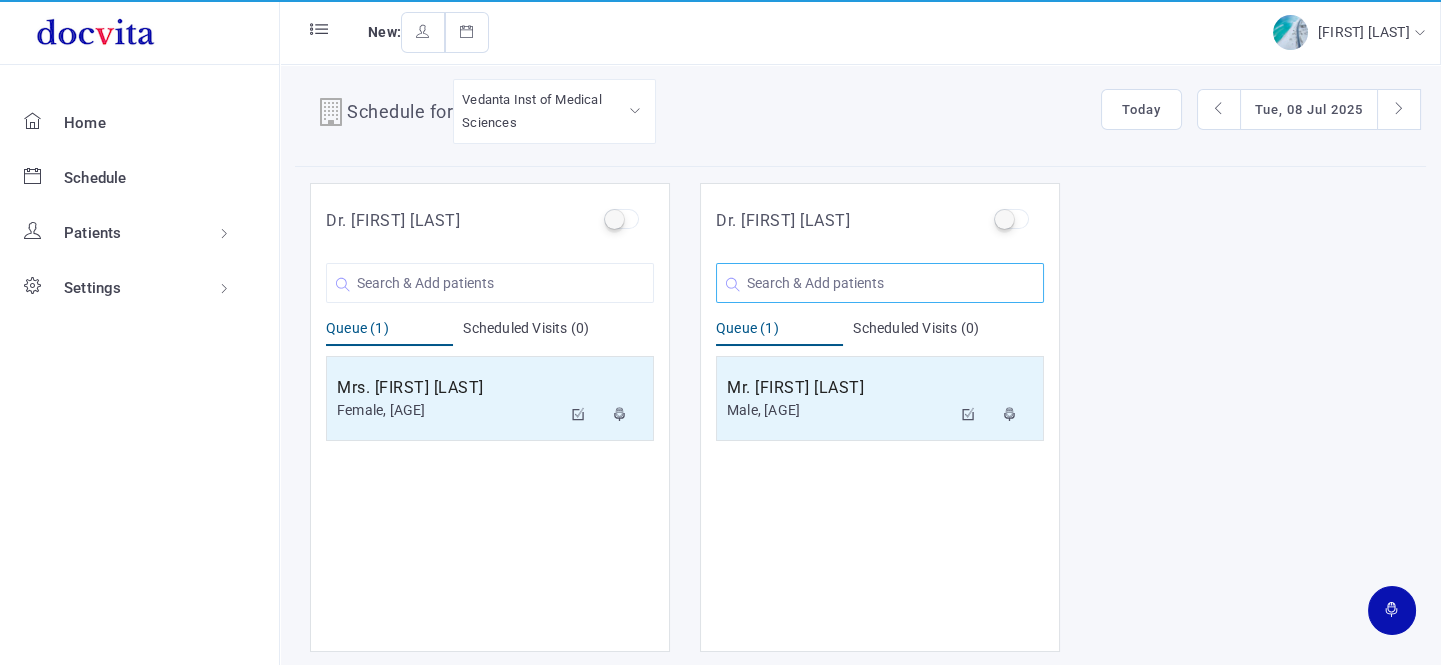 click at bounding box center (490, 283) 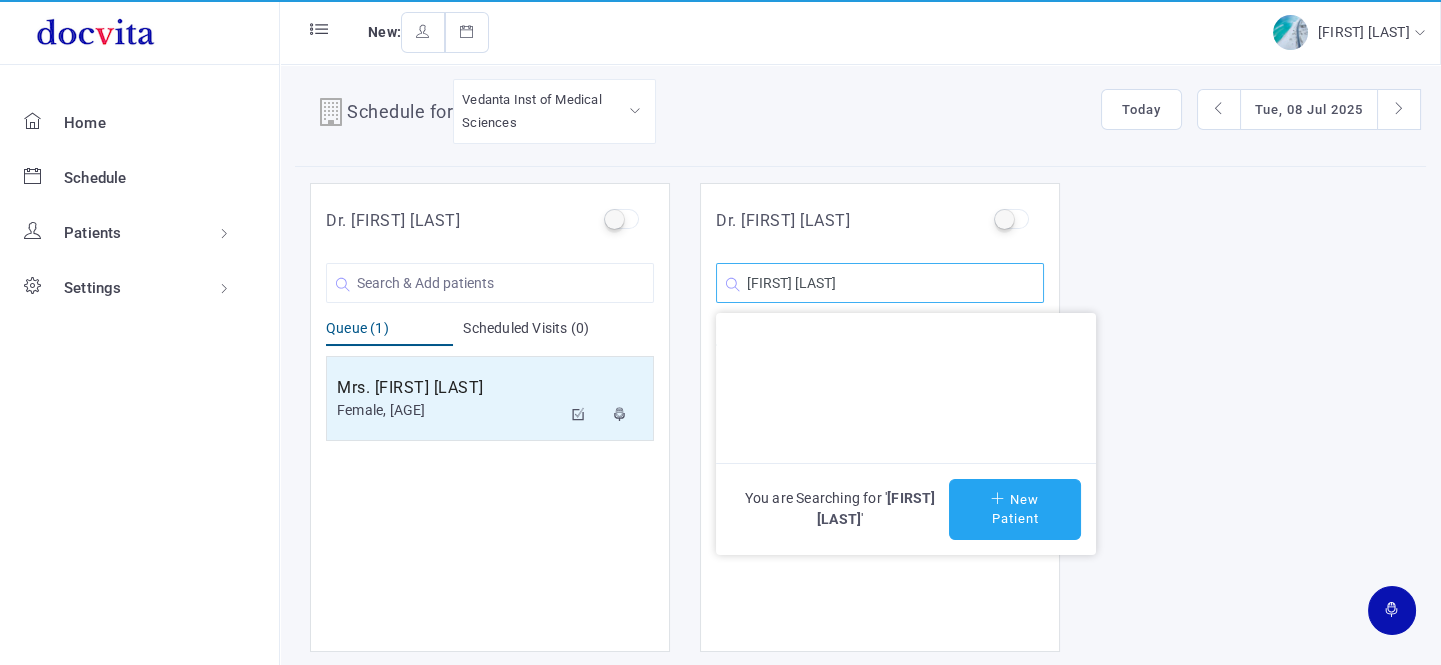 type on "[FIRST] [LAST]" 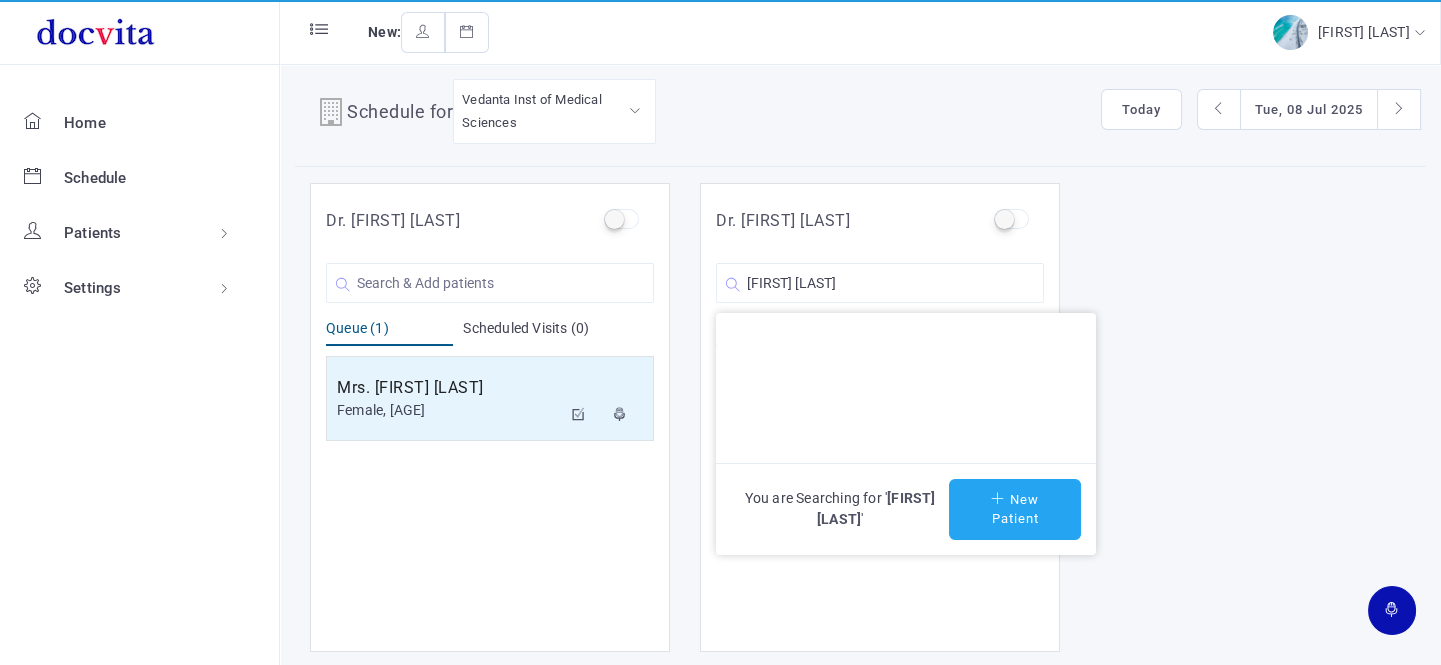 click on "New Patient" at bounding box center (1015, 509) 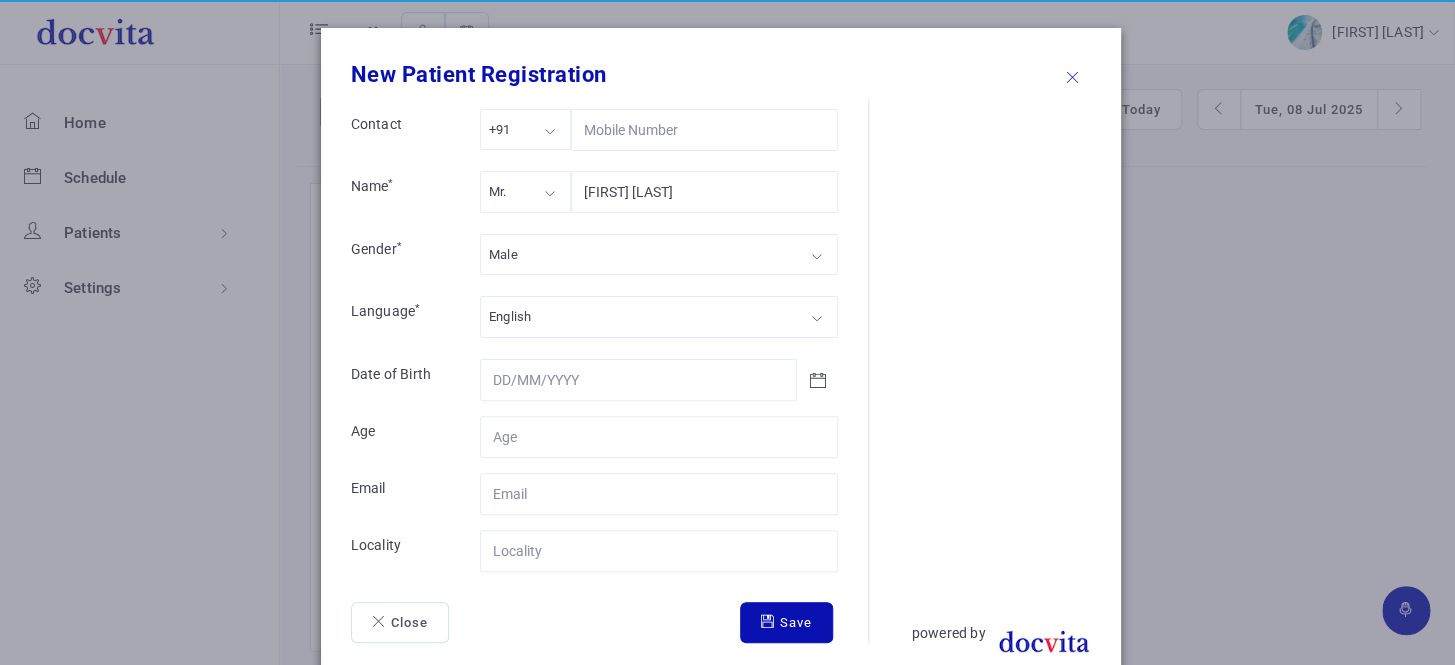click on "Male" at bounding box center [659, 254] 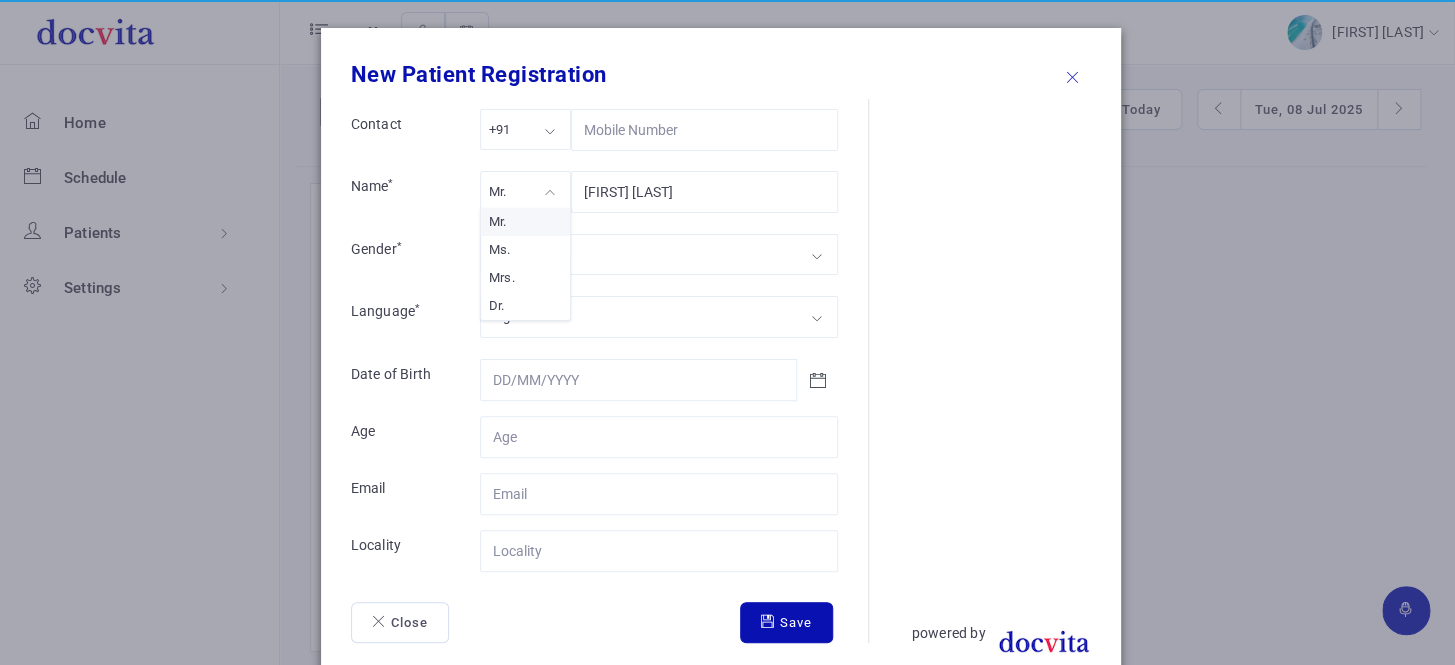 click on "Mr." at bounding box center [525, 191] 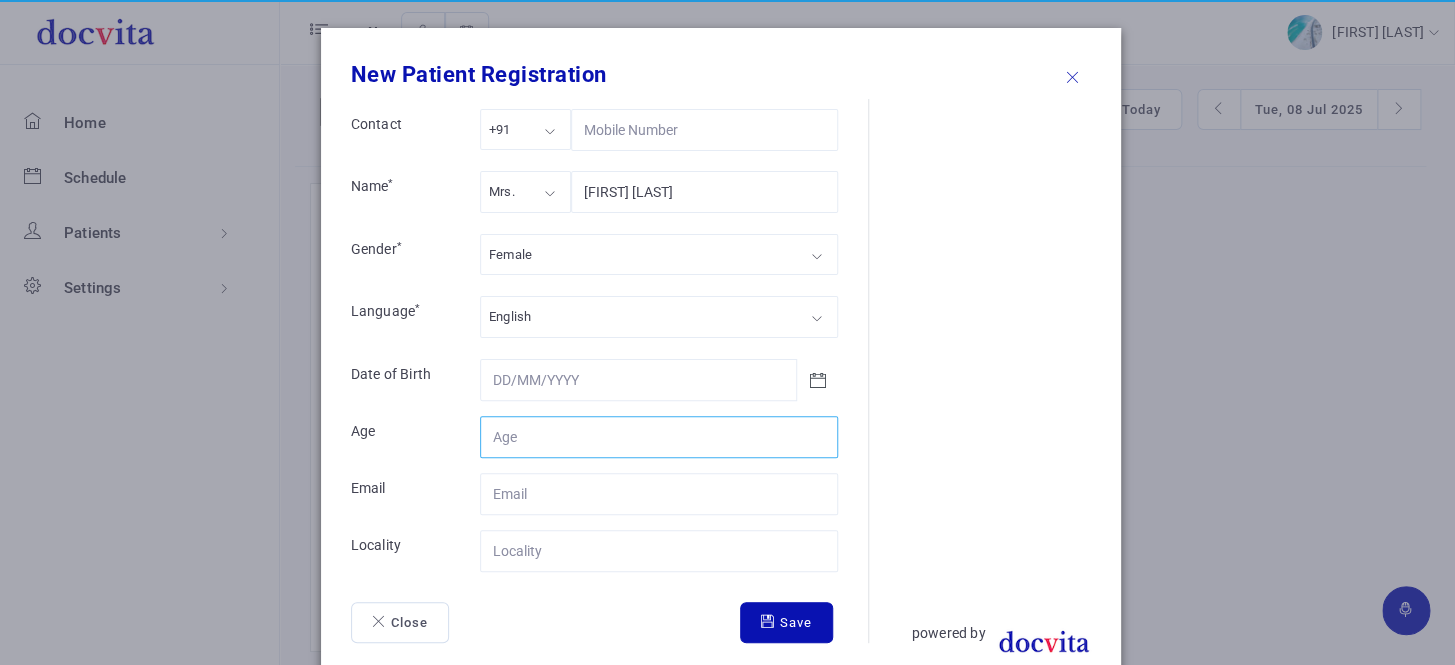 click on "Contact" at bounding box center (659, 437) 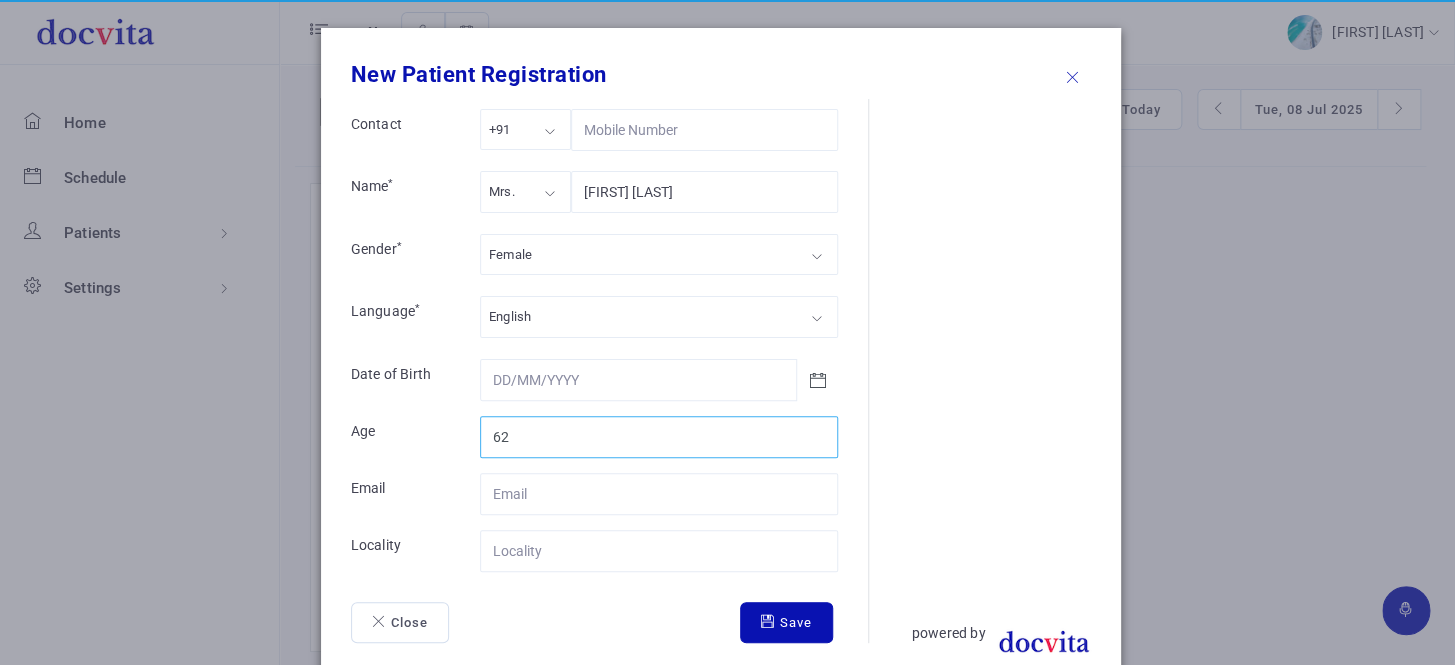 type on "62" 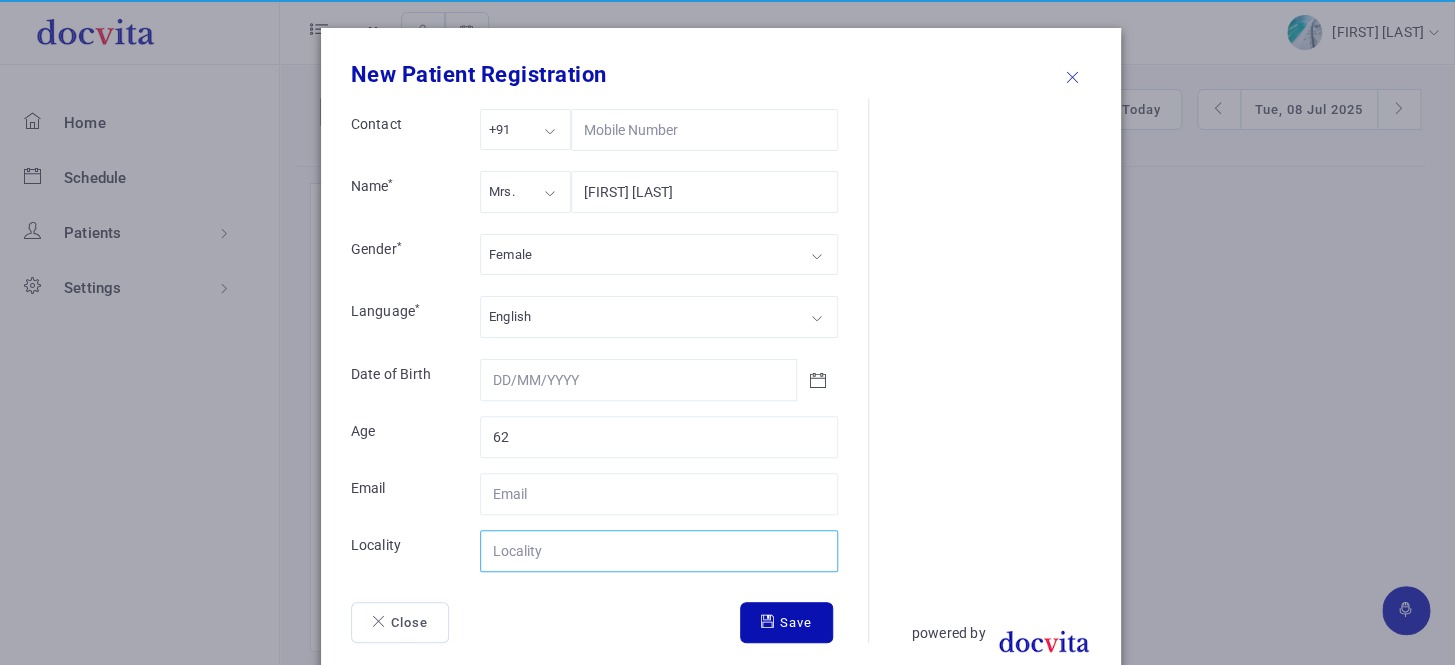 click on "Contact" at bounding box center (659, 551) 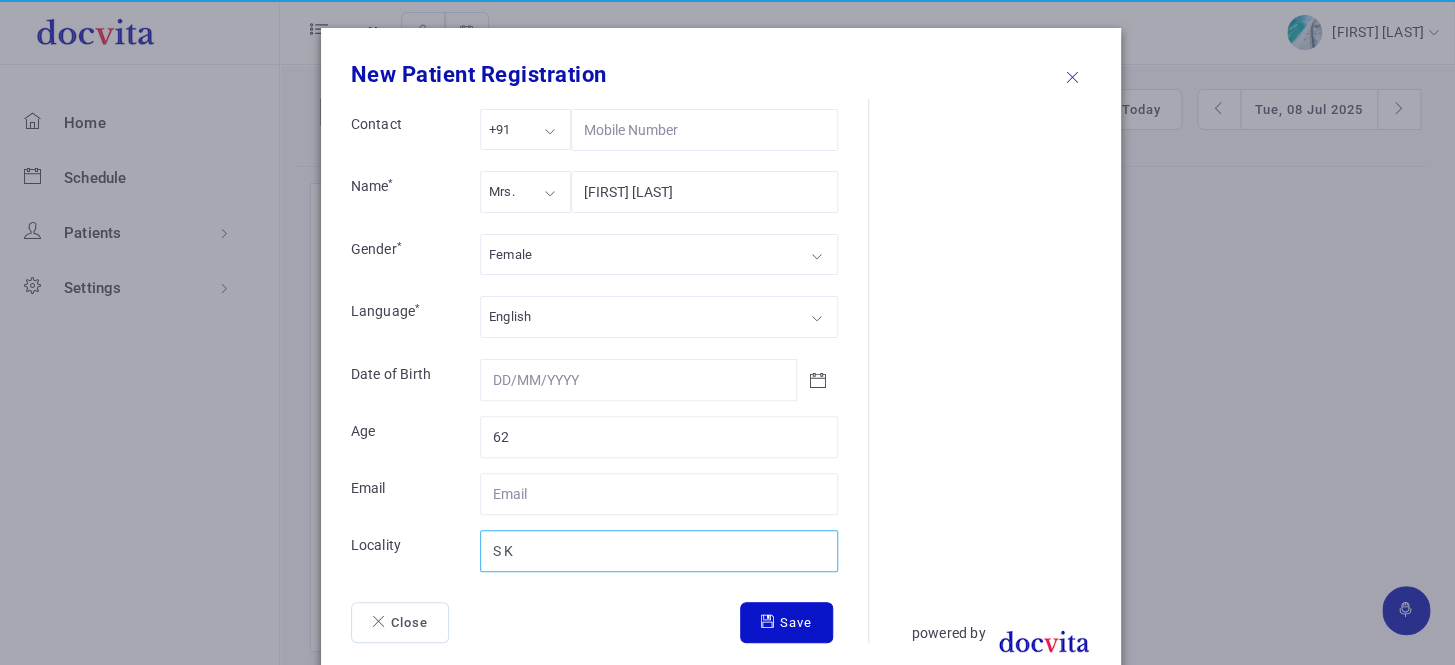 type on "S K" 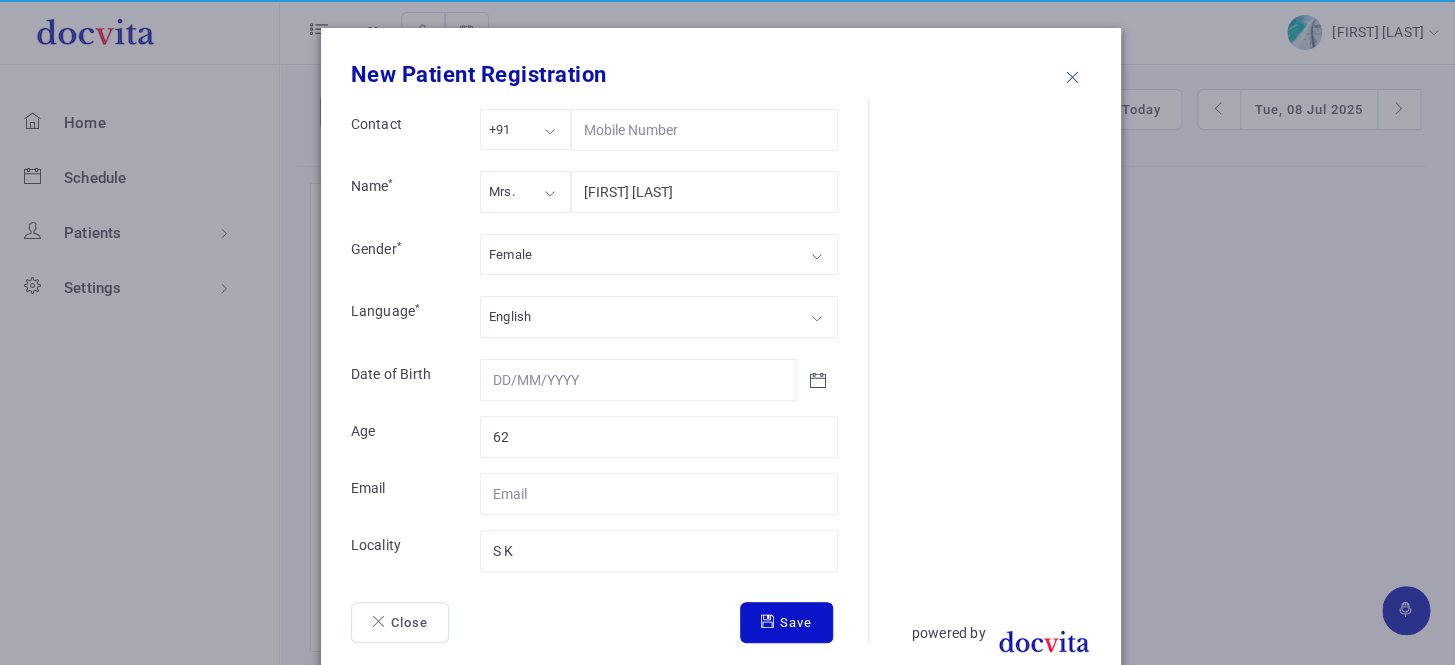 click on "Save" at bounding box center (786, 623) 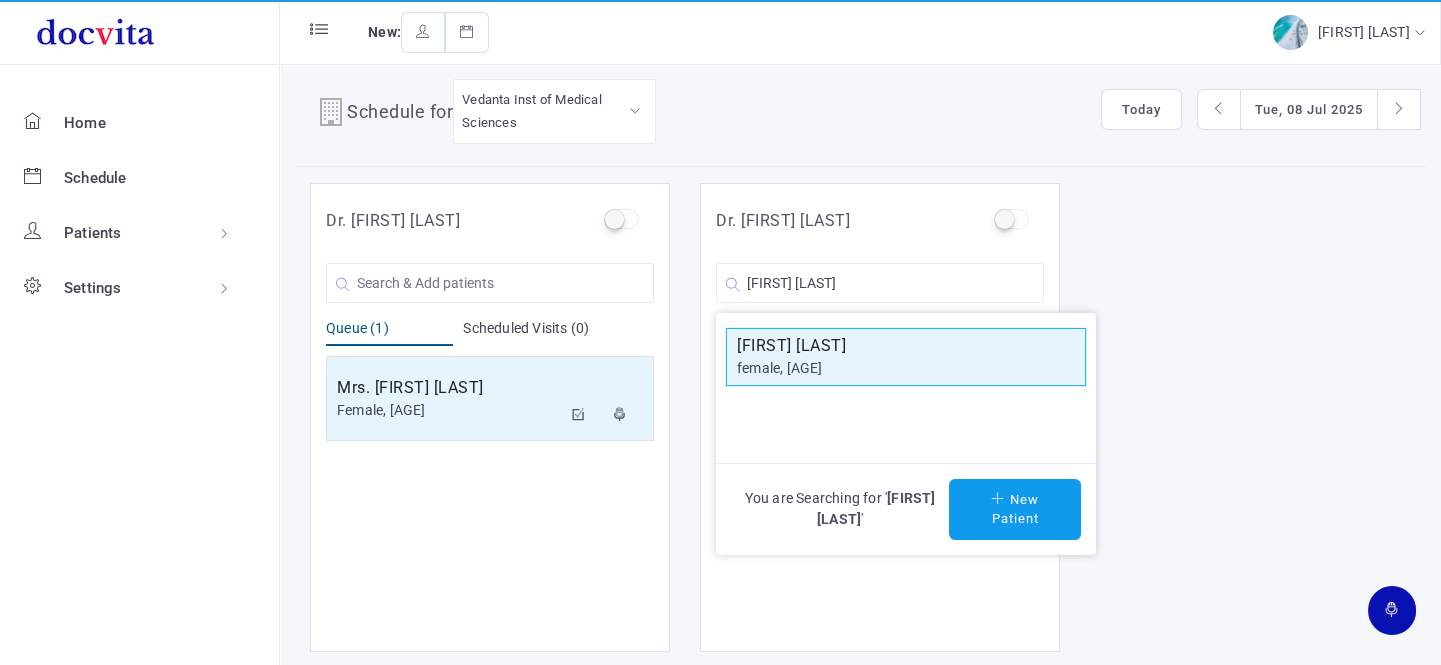 click on "female, [AGE]" at bounding box center (906, 368) 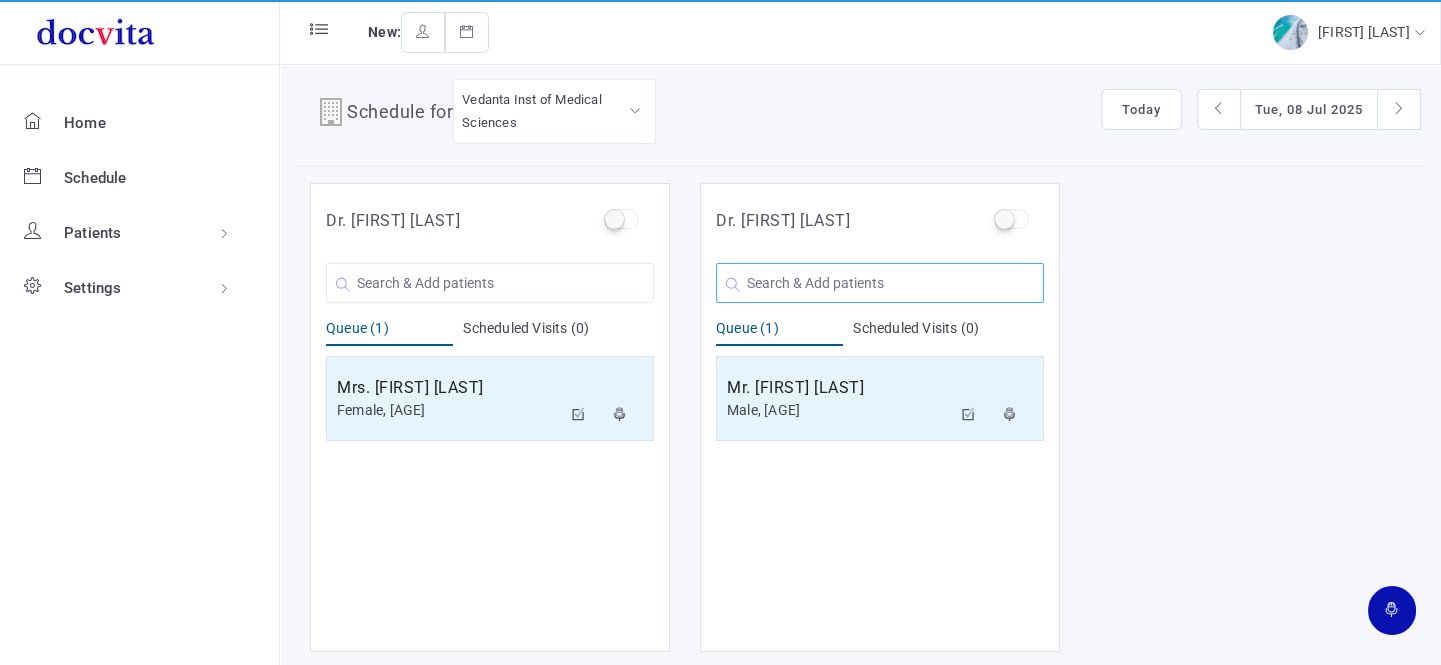 click at bounding box center (490, 283) 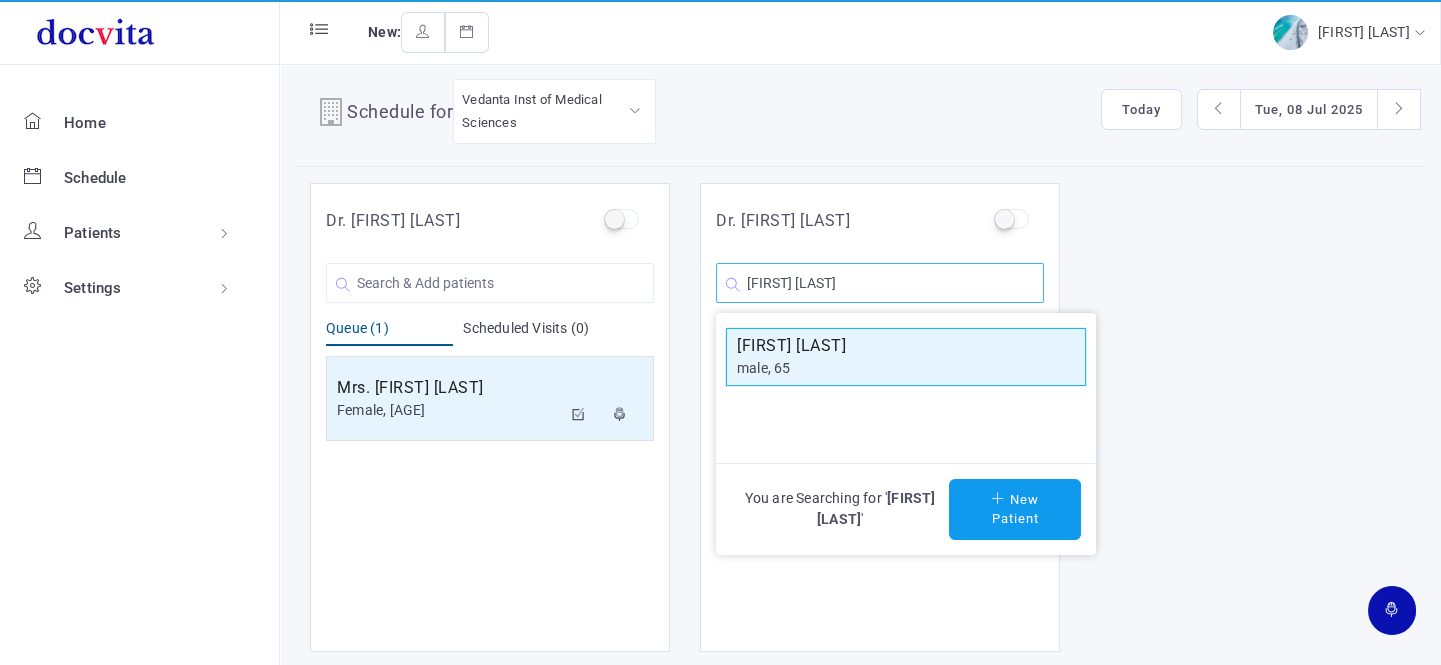 type on "[FIRST] [LAST]" 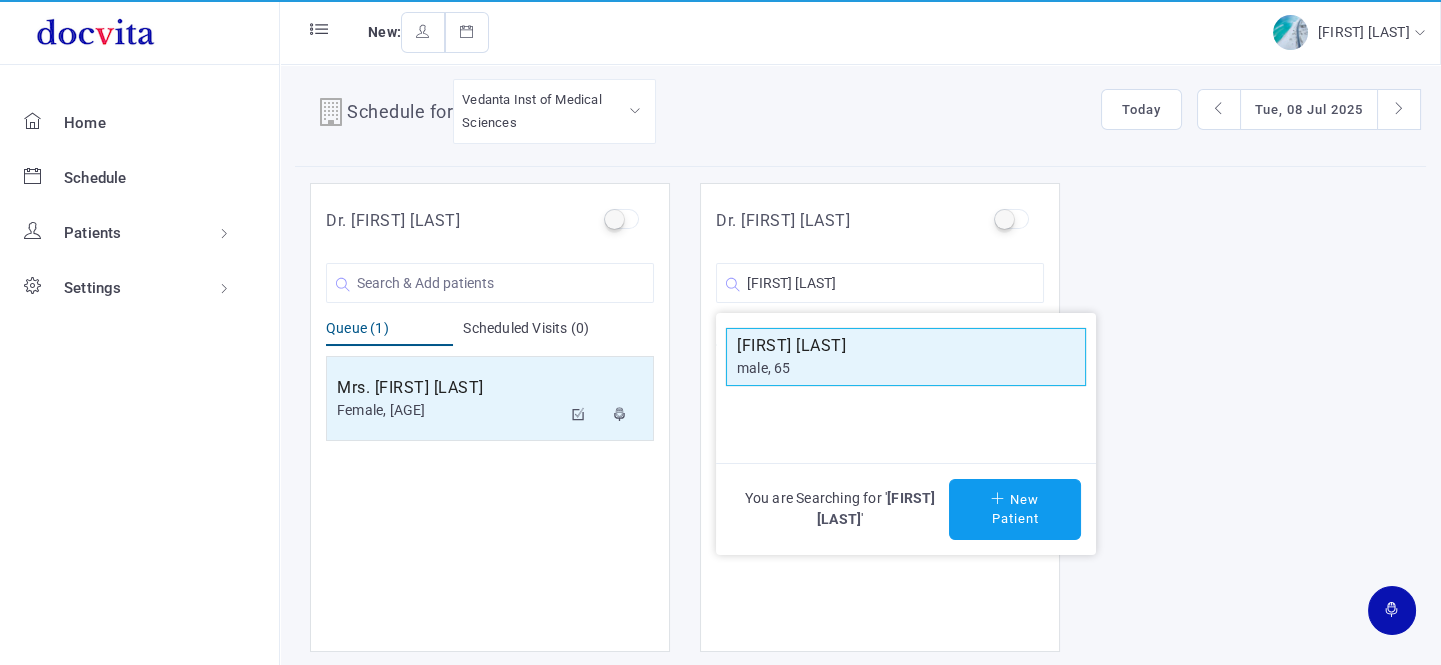 click on "[FIRST] [LAST]" at bounding box center [906, 346] 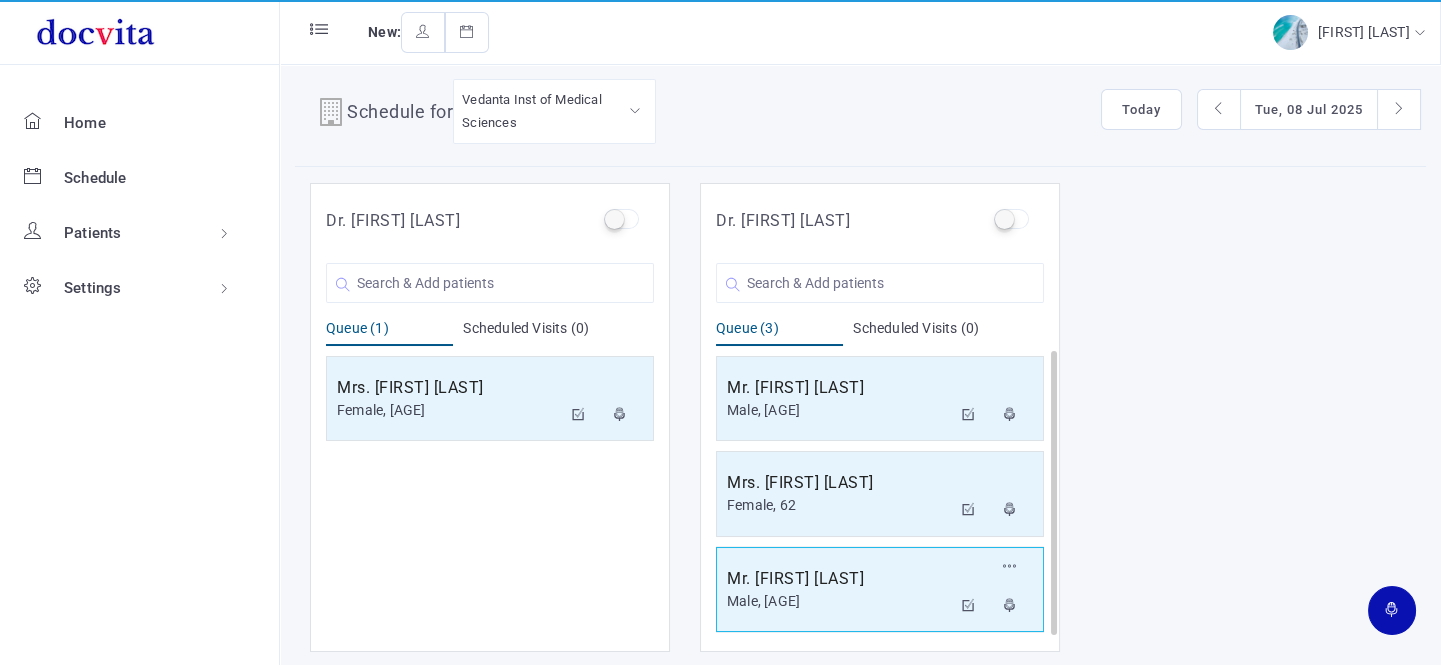 click on "Mr. [FIRST] [LAST]" at bounding box center [839, 388] 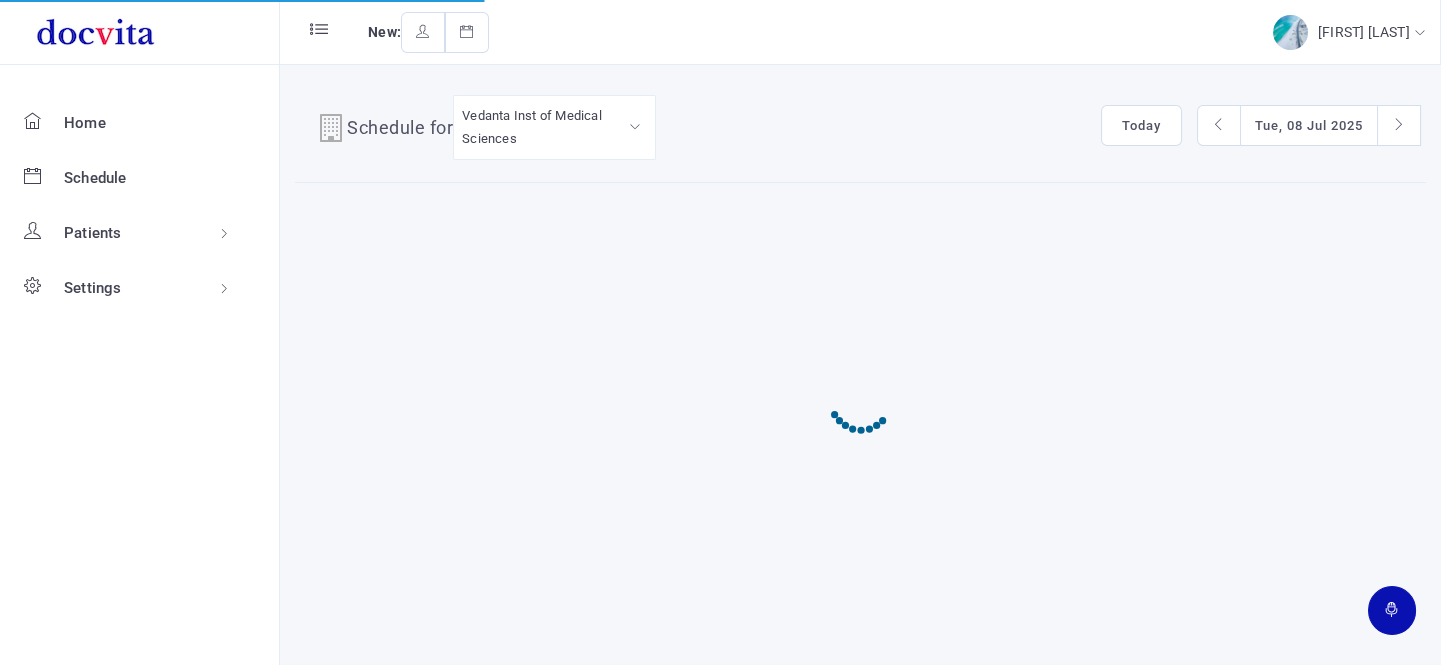 scroll, scrollTop: 0, scrollLeft: 0, axis: both 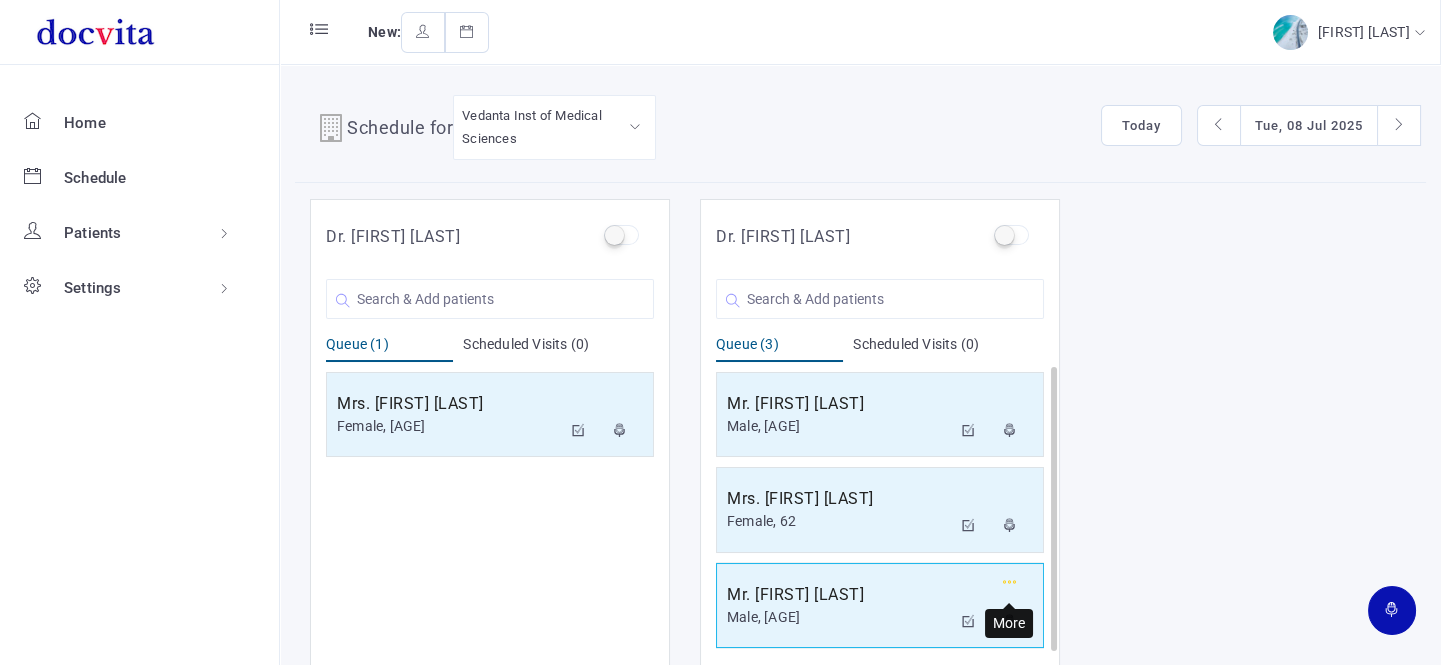 click at bounding box center [1010, 582] 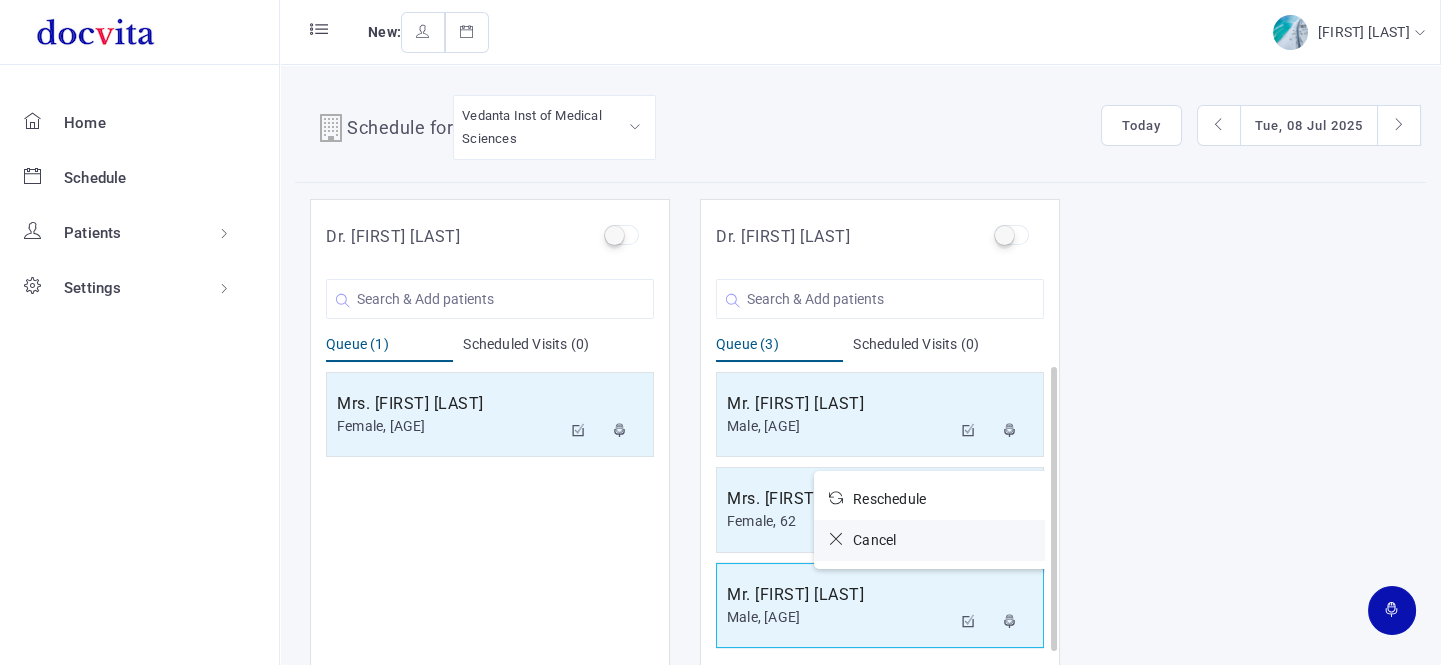 click on "Cancel" at bounding box center (934, 499) 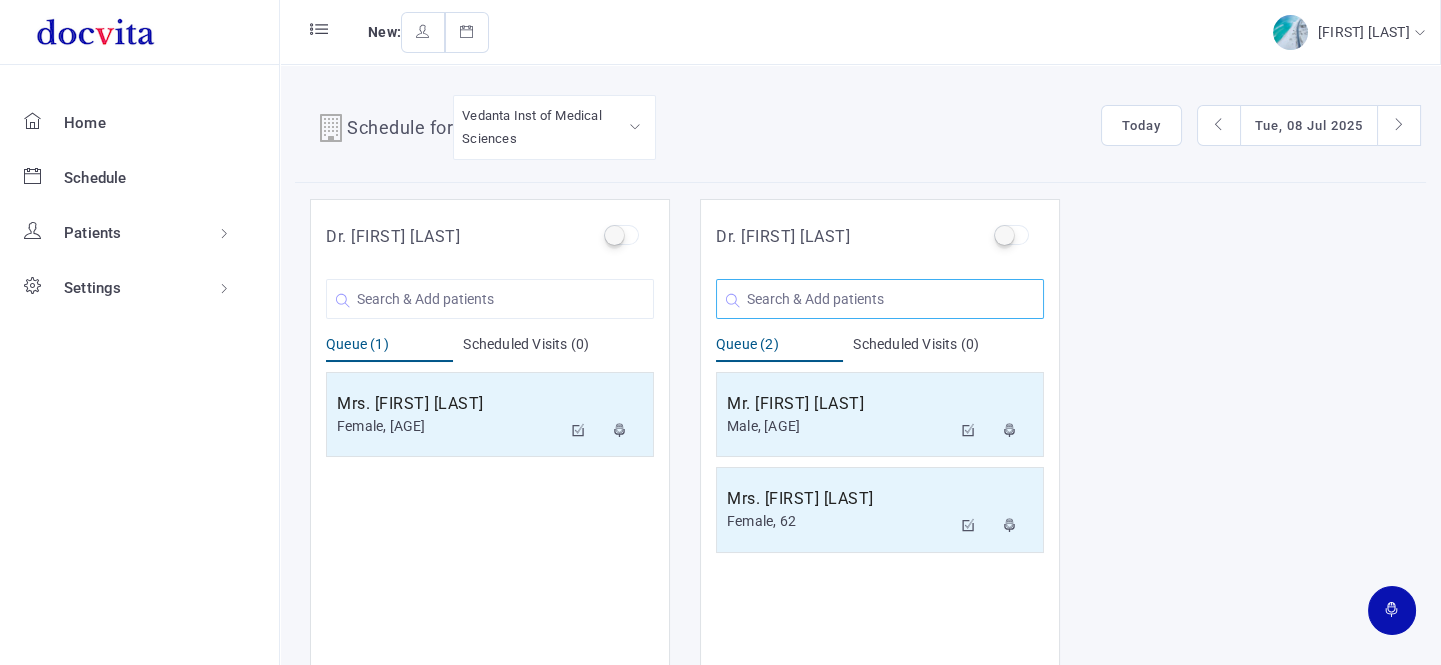 click at bounding box center (490, 299) 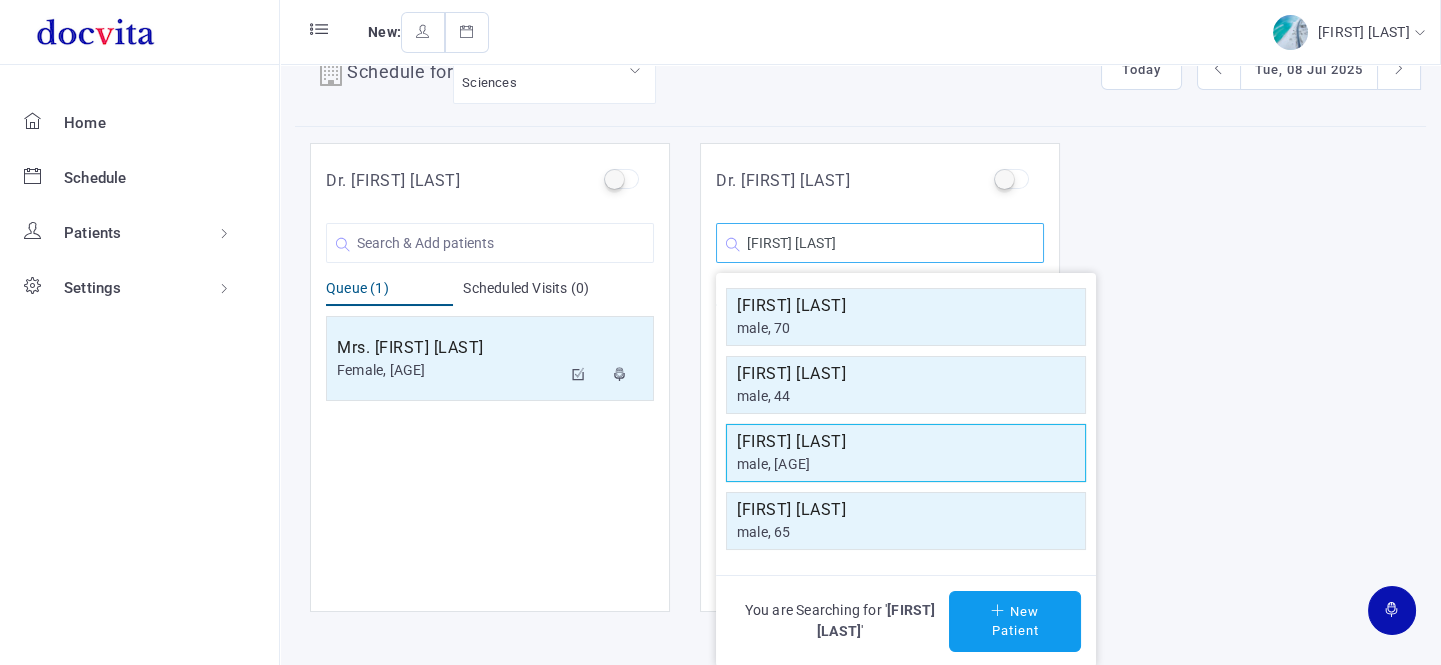 scroll, scrollTop: 16, scrollLeft: 0, axis: vertical 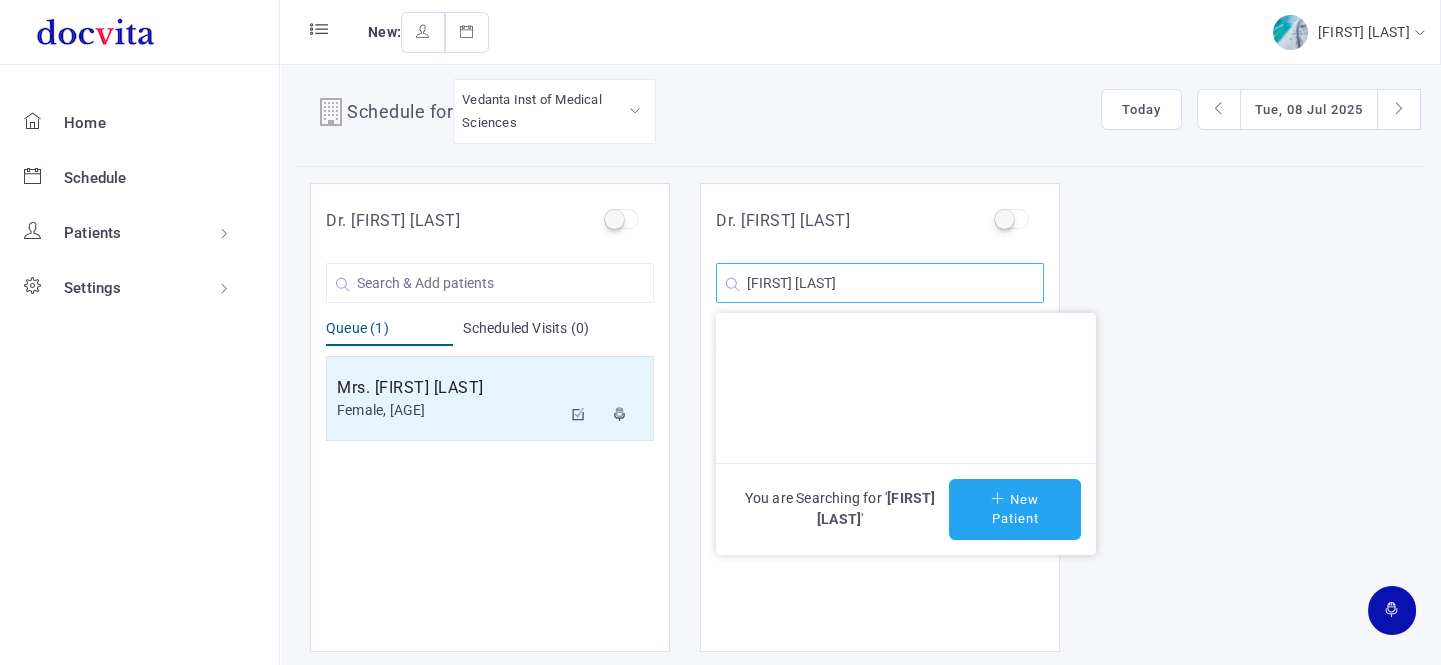type on "[FIRST] [LAST]" 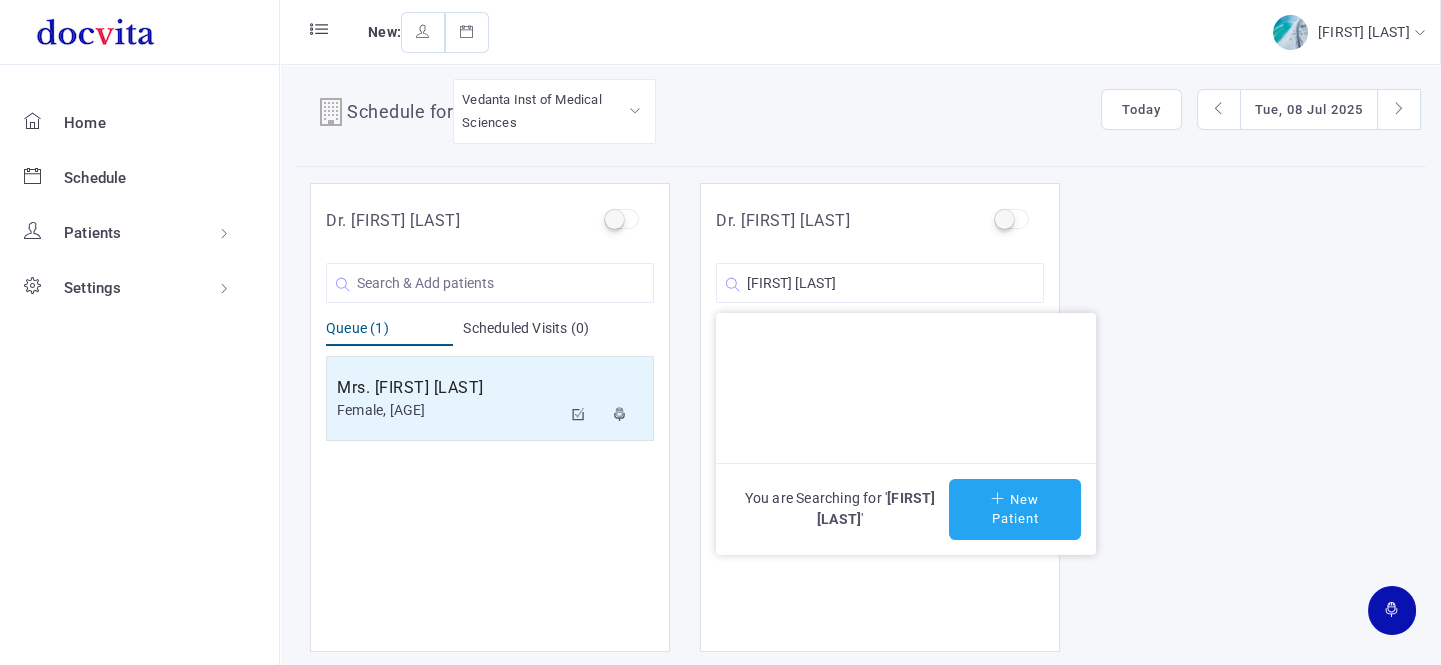 click on "New Patient" at bounding box center [1015, 509] 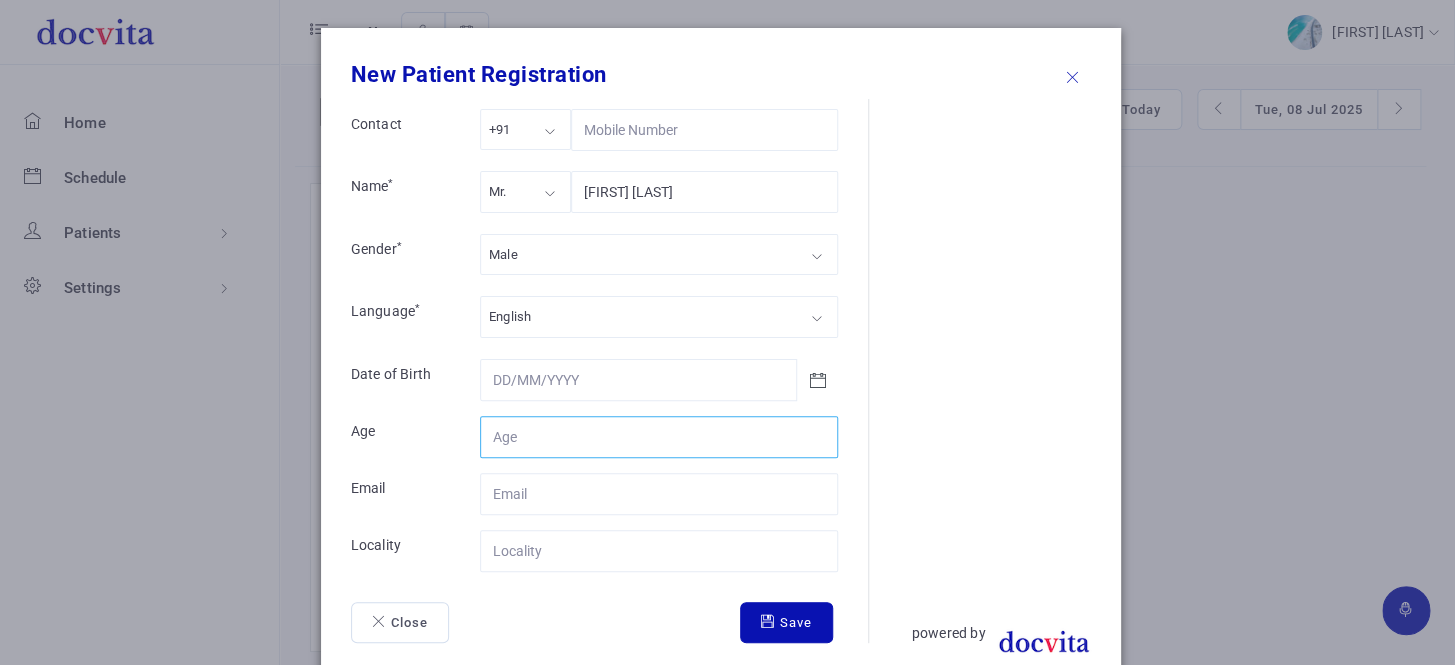 click on "Contact" at bounding box center (659, 437) 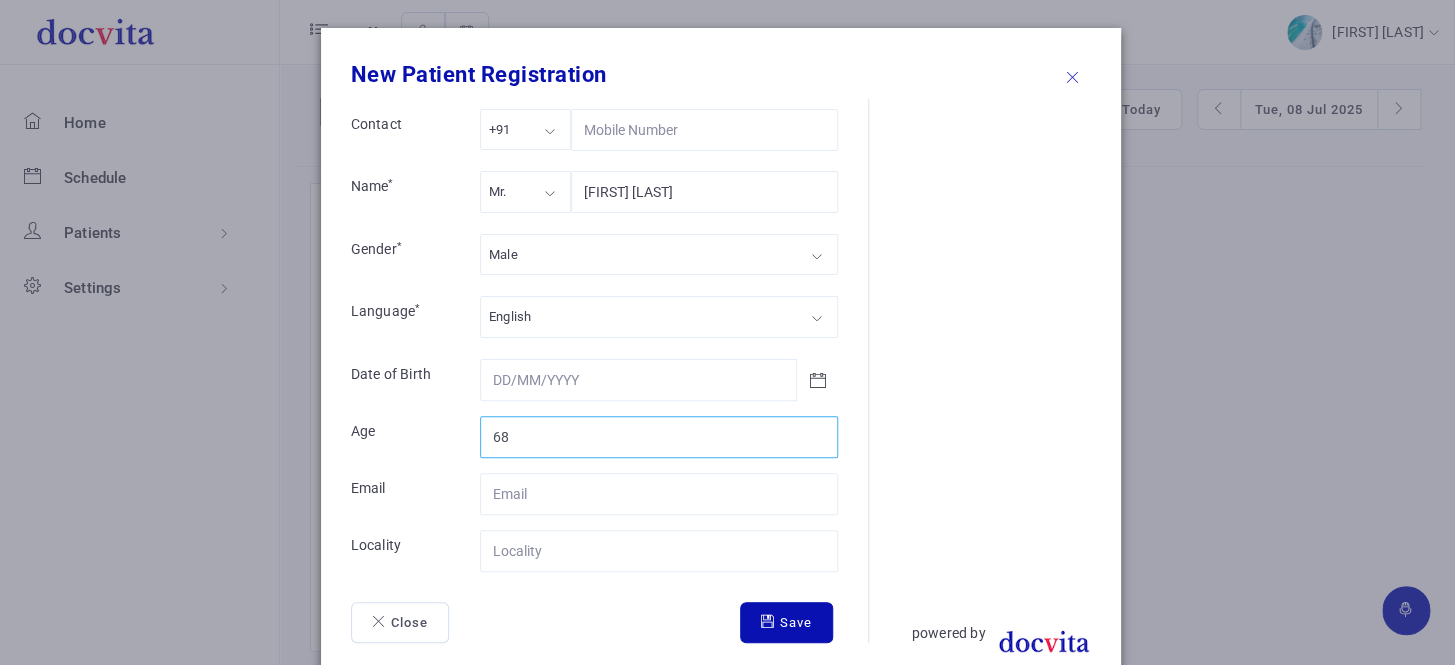 type on "68" 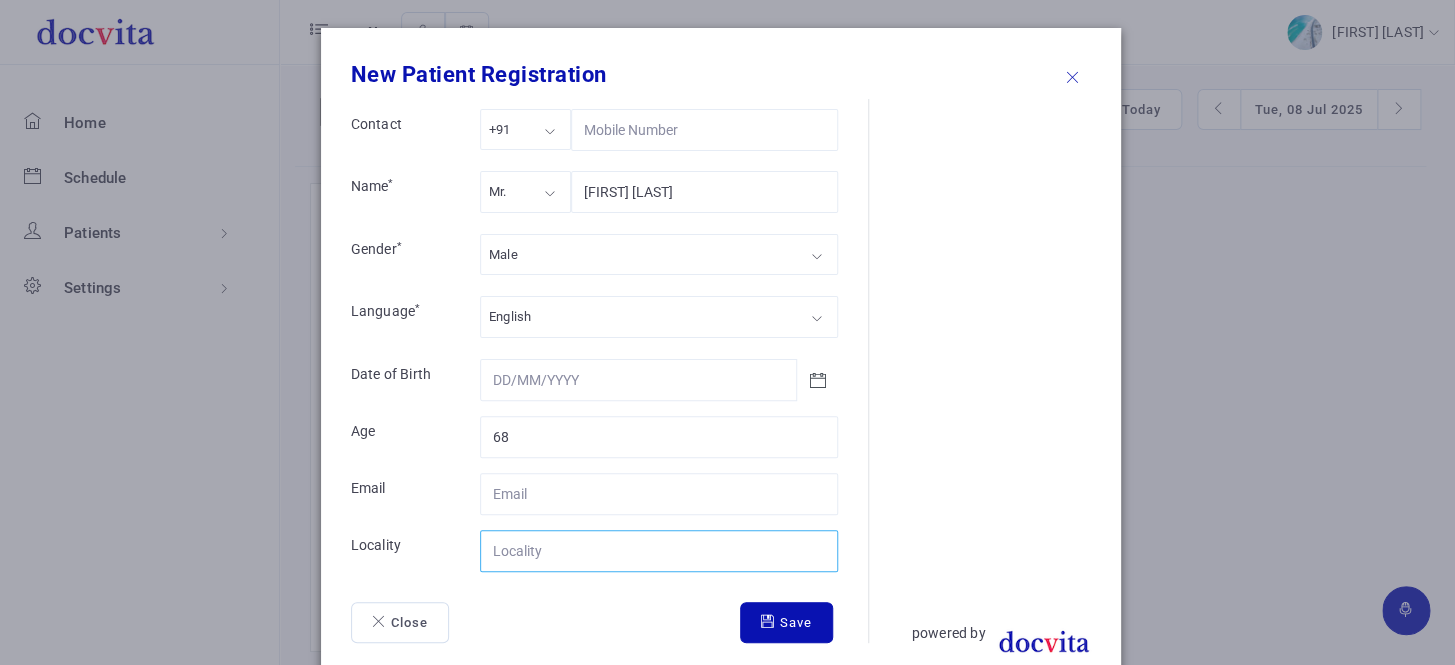 click on "Contact" at bounding box center [659, 551] 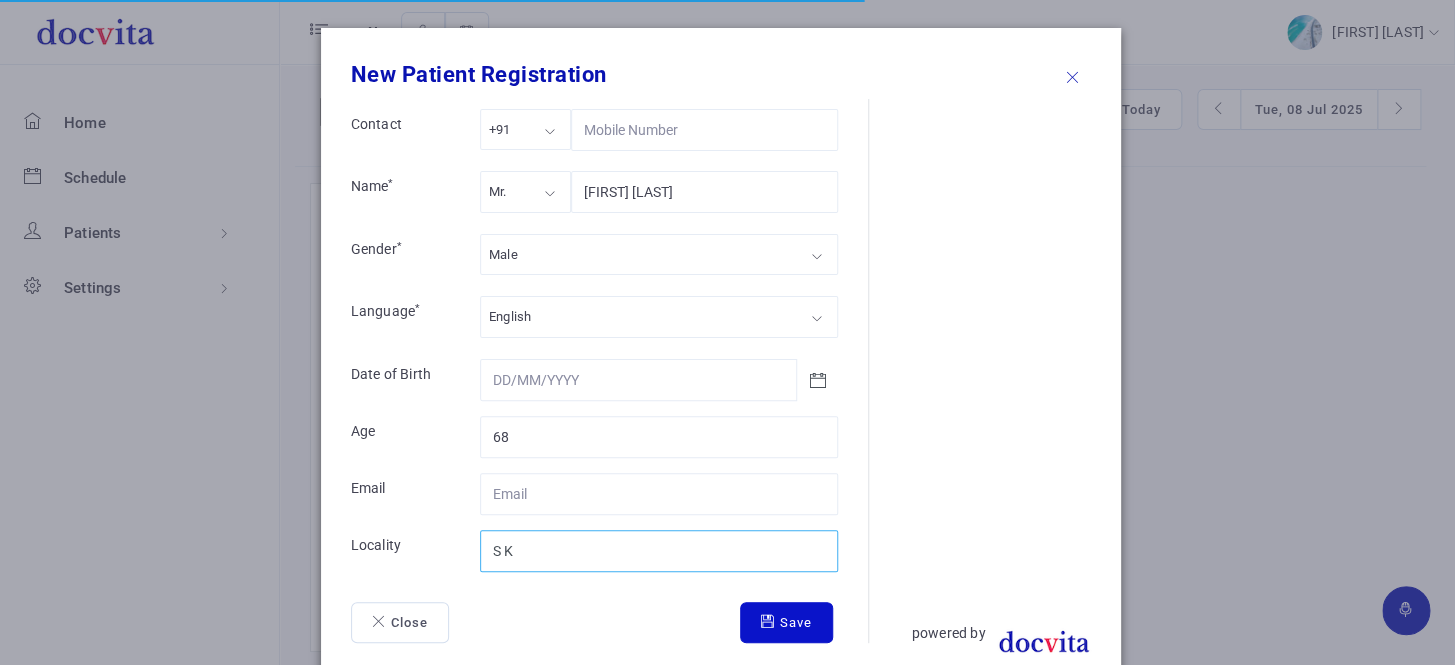 type on "S K" 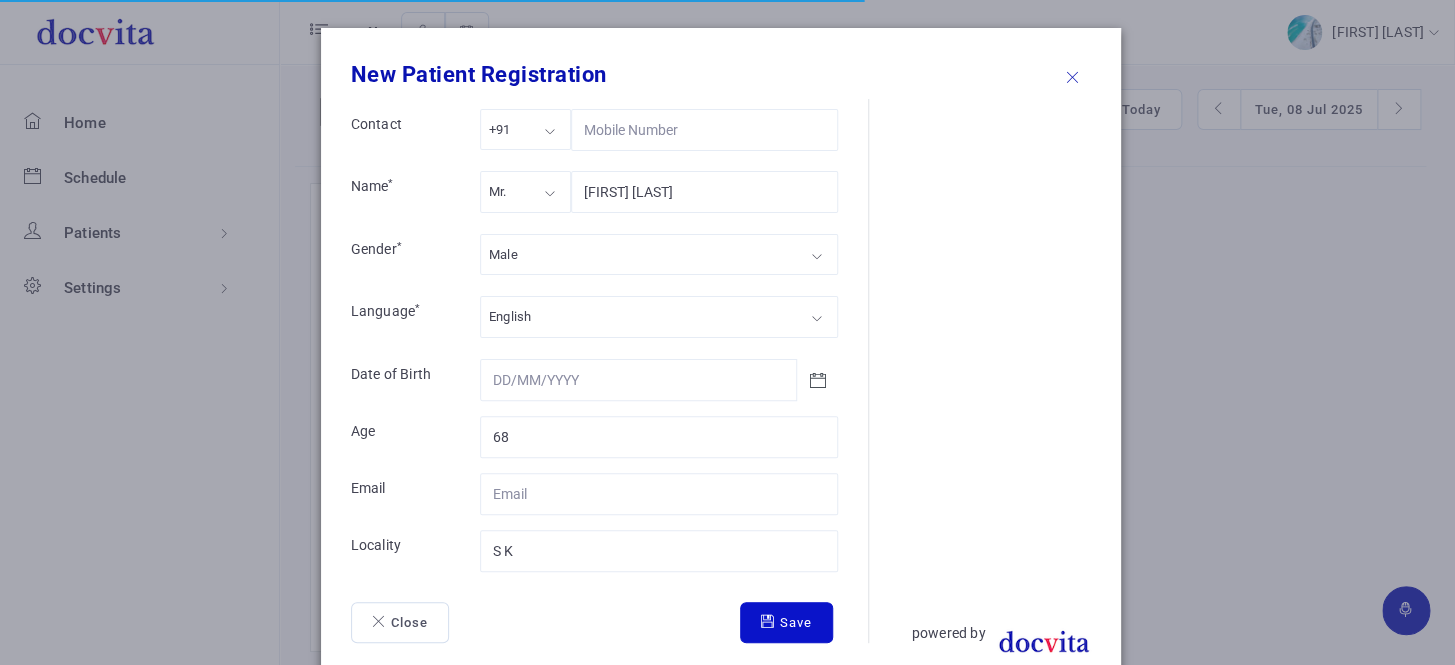 click at bounding box center (770, 621) 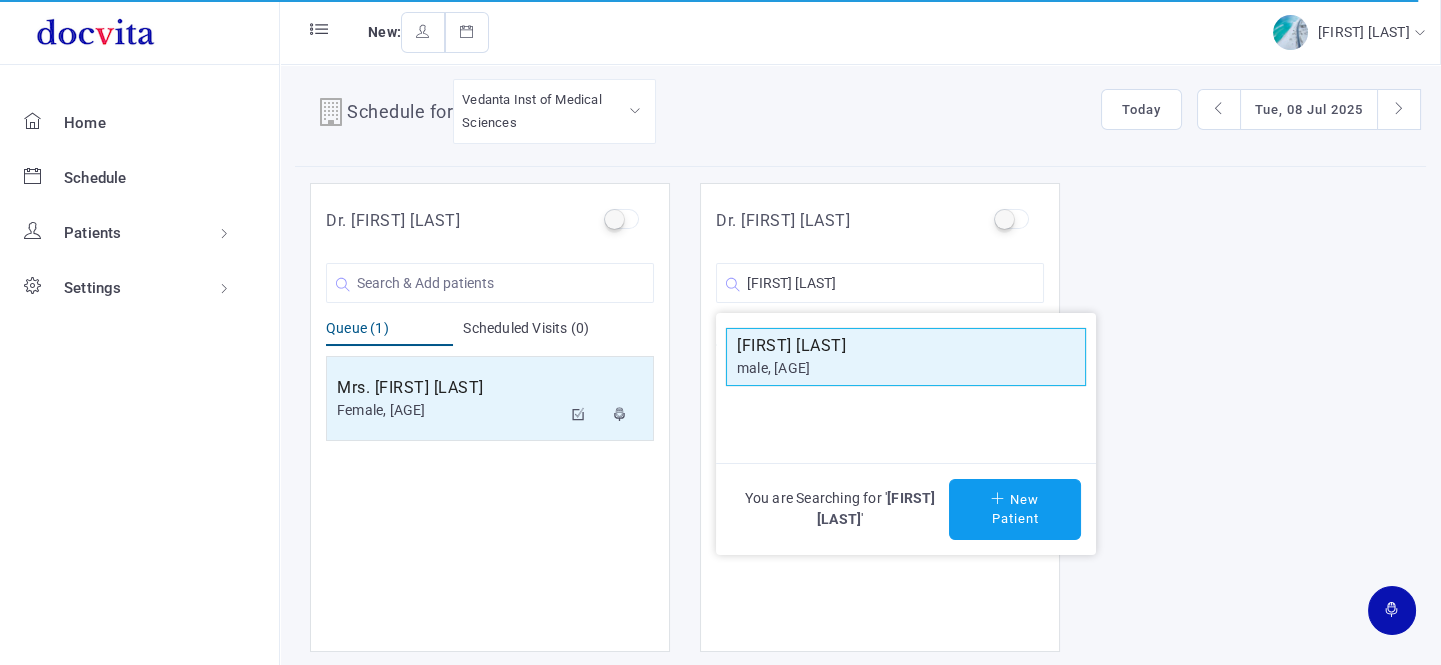 click on "male, [AGE]" at bounding box center (906, 368) 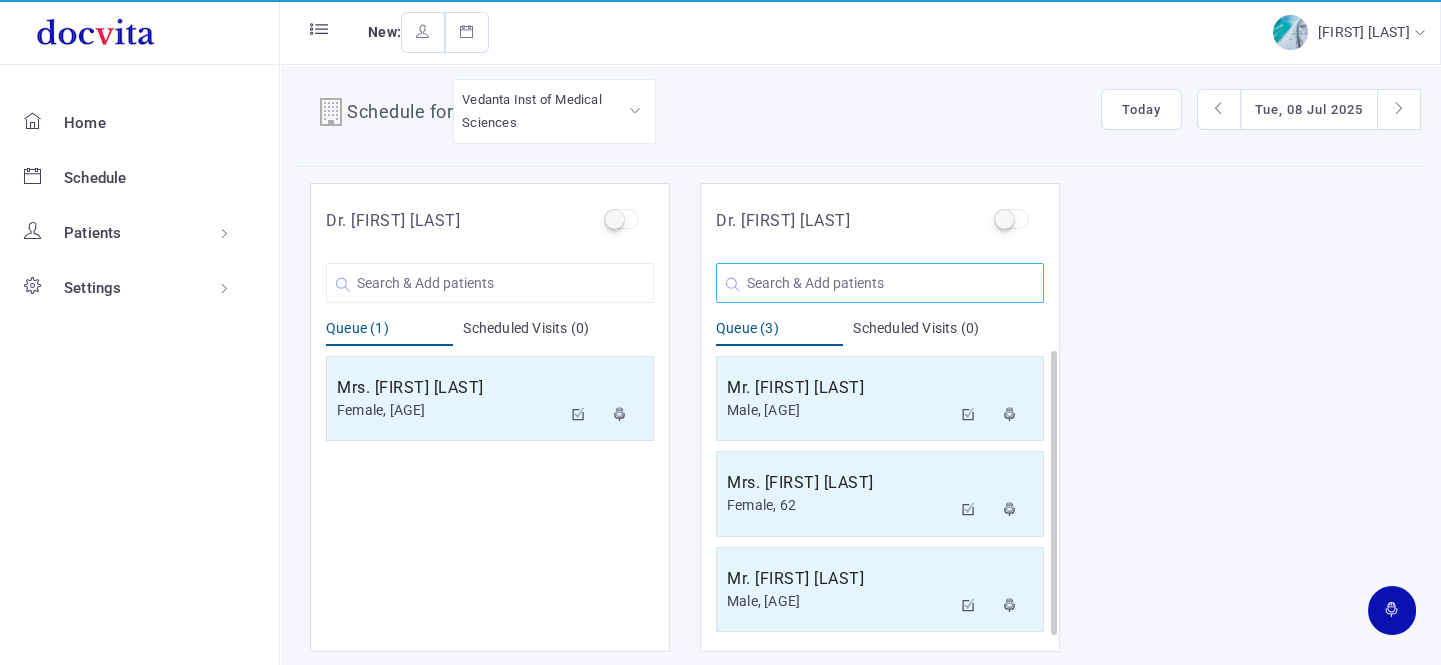 click at bounding box center (880, 283) 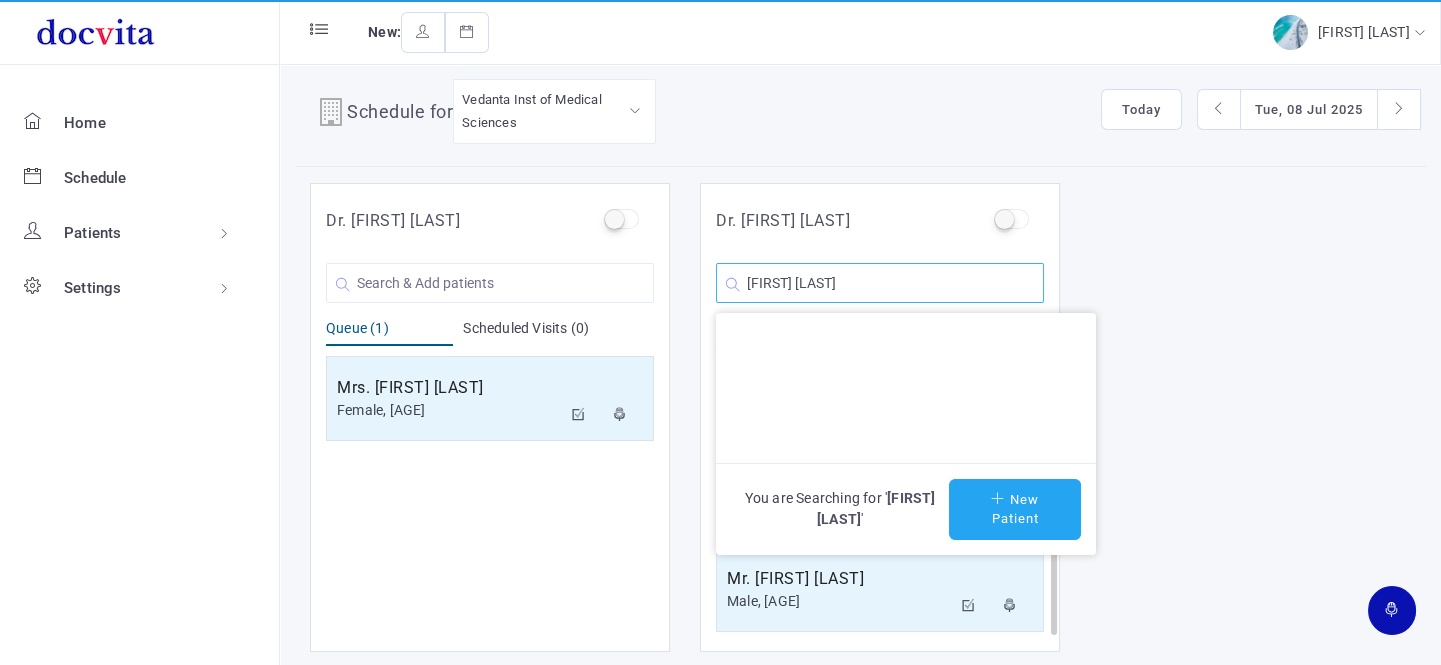 type on "[FIRST] [LAST]" 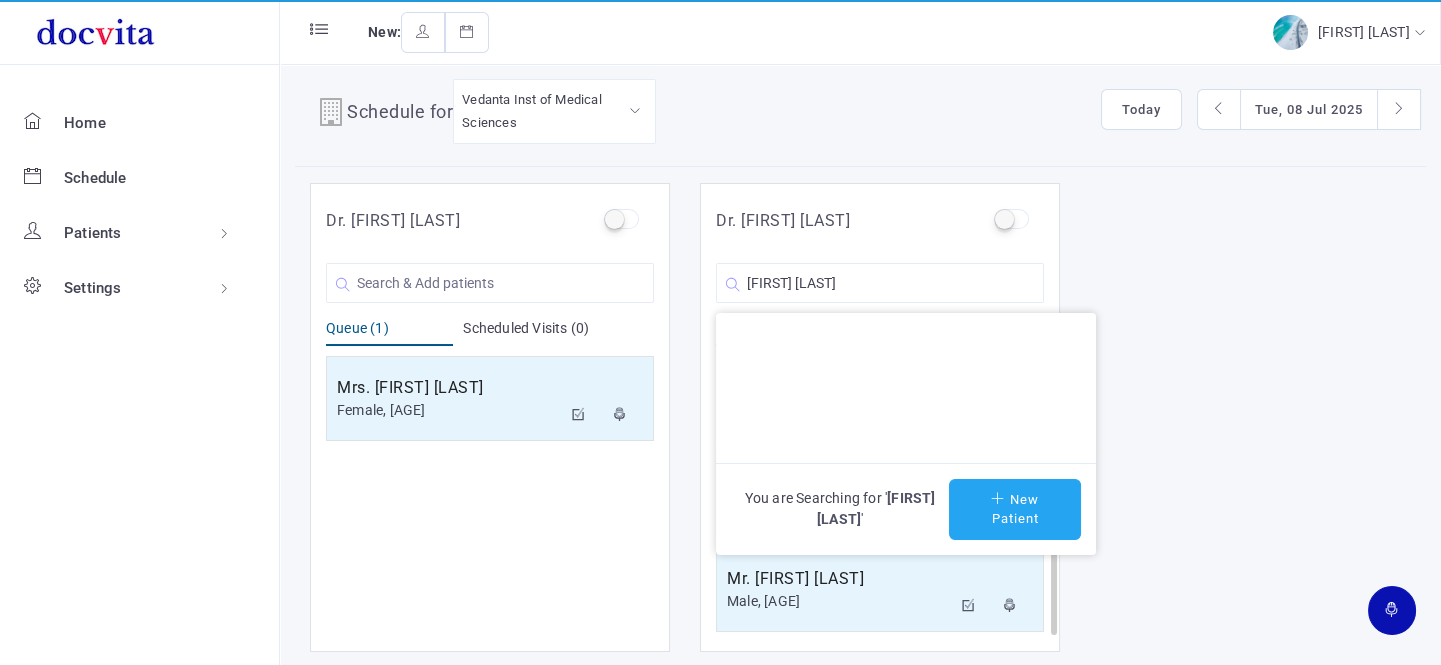 click on "New Patient" at bounding box center (1015, 509) 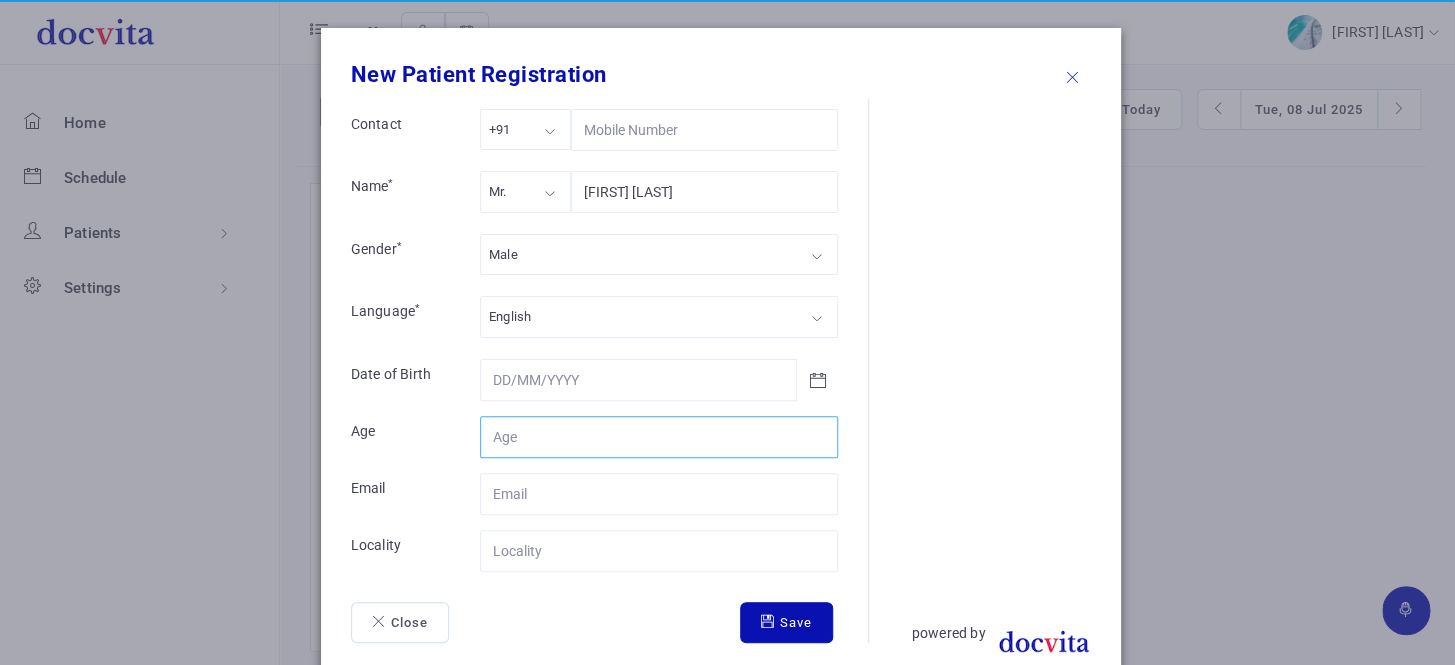 click on "Contact" at bounding box center (659, 437) 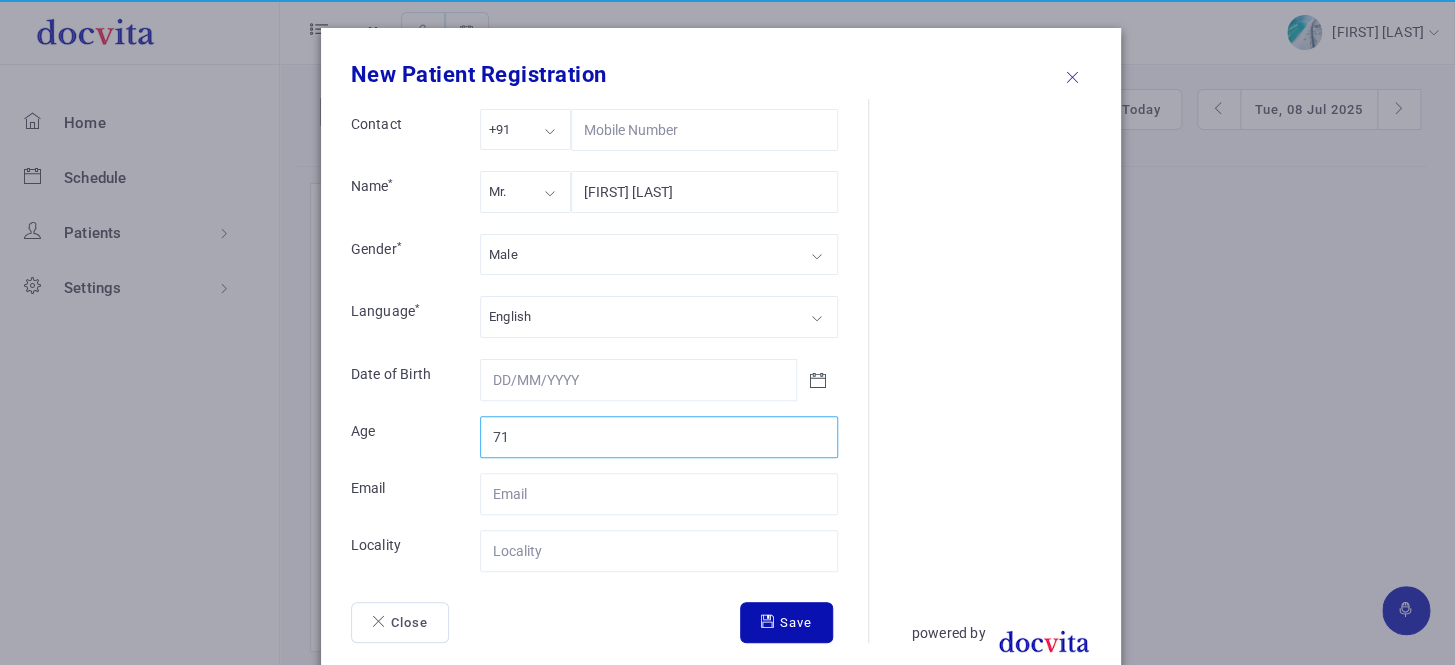 type on "71" 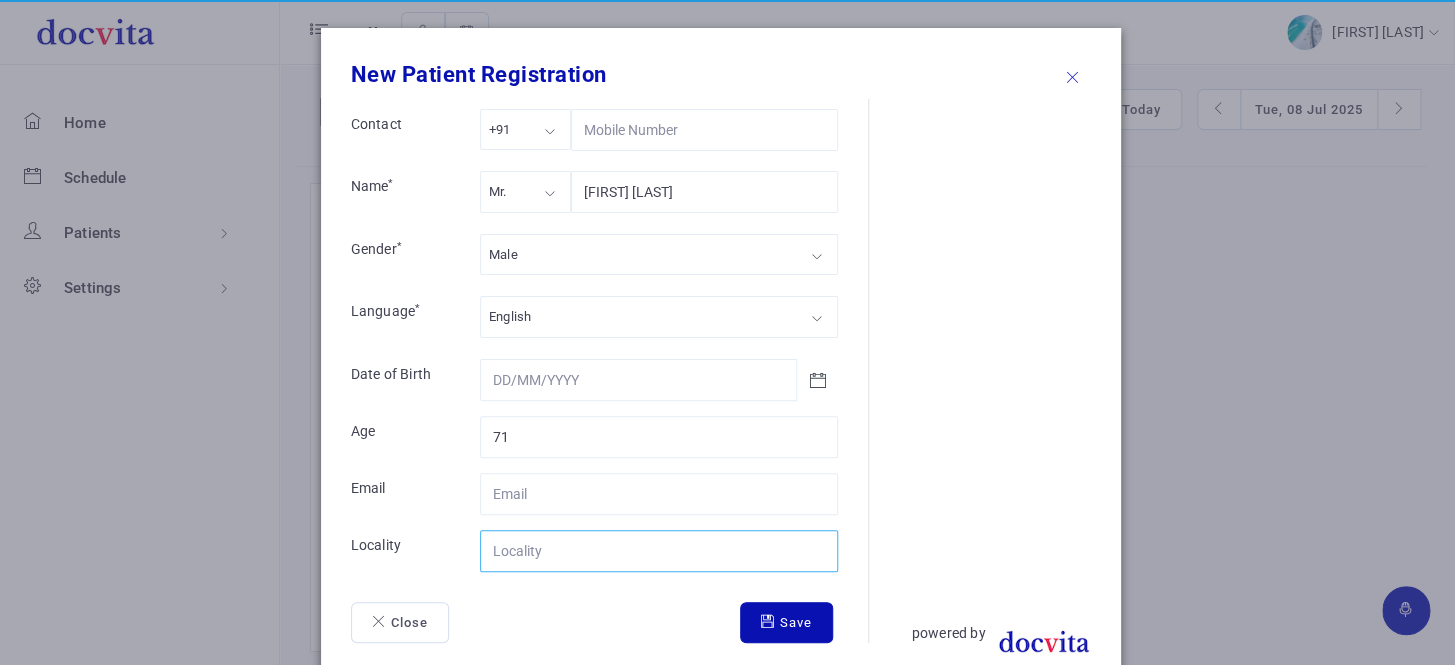 click on "Contact" at bounding box center (659, 551) 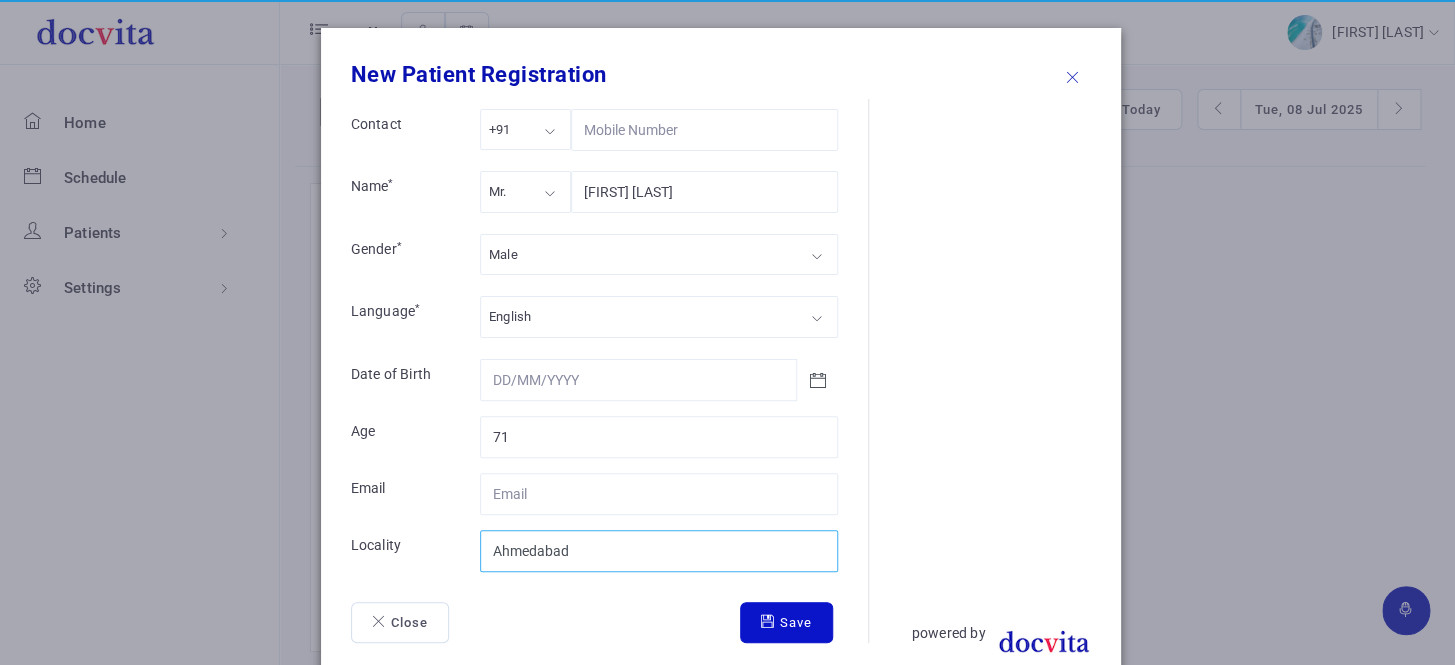 type on "Ahmedabad" 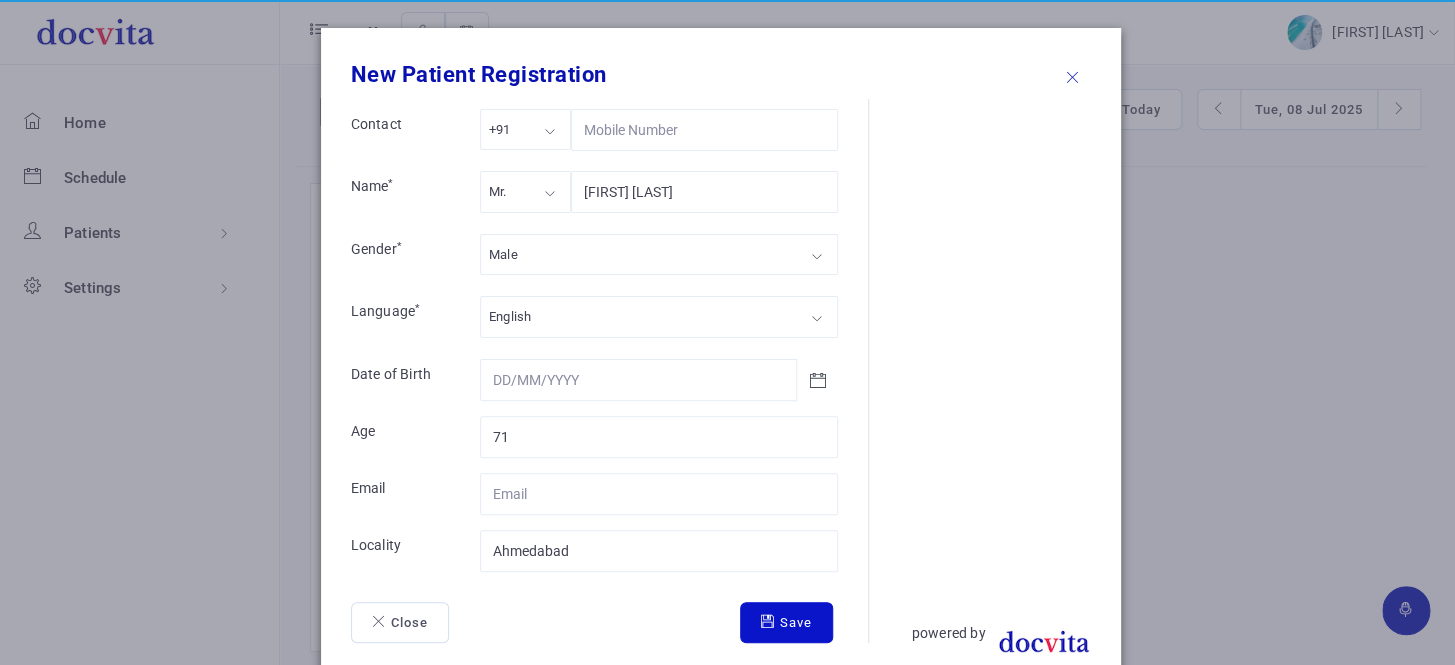click on "Save" at bounding box center (786, 623) 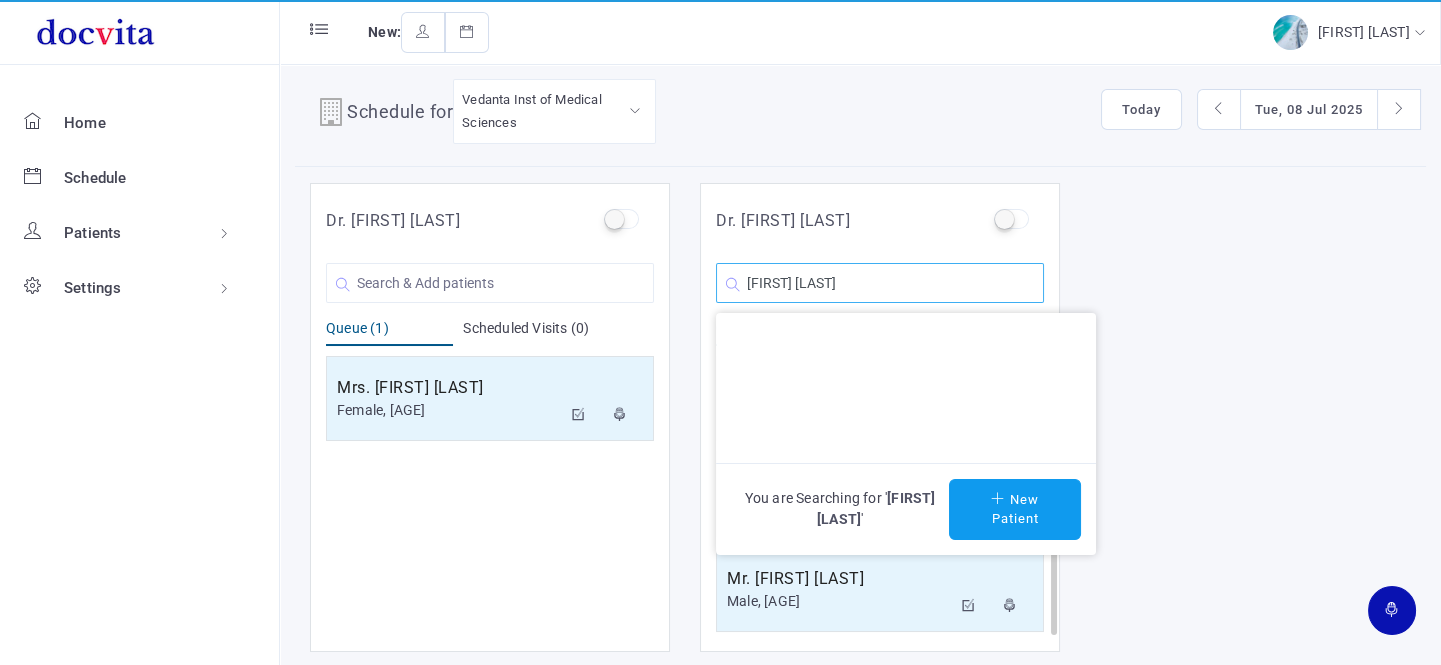 click on "[FIRST] [LAST]" at bounding box center (880, 283) 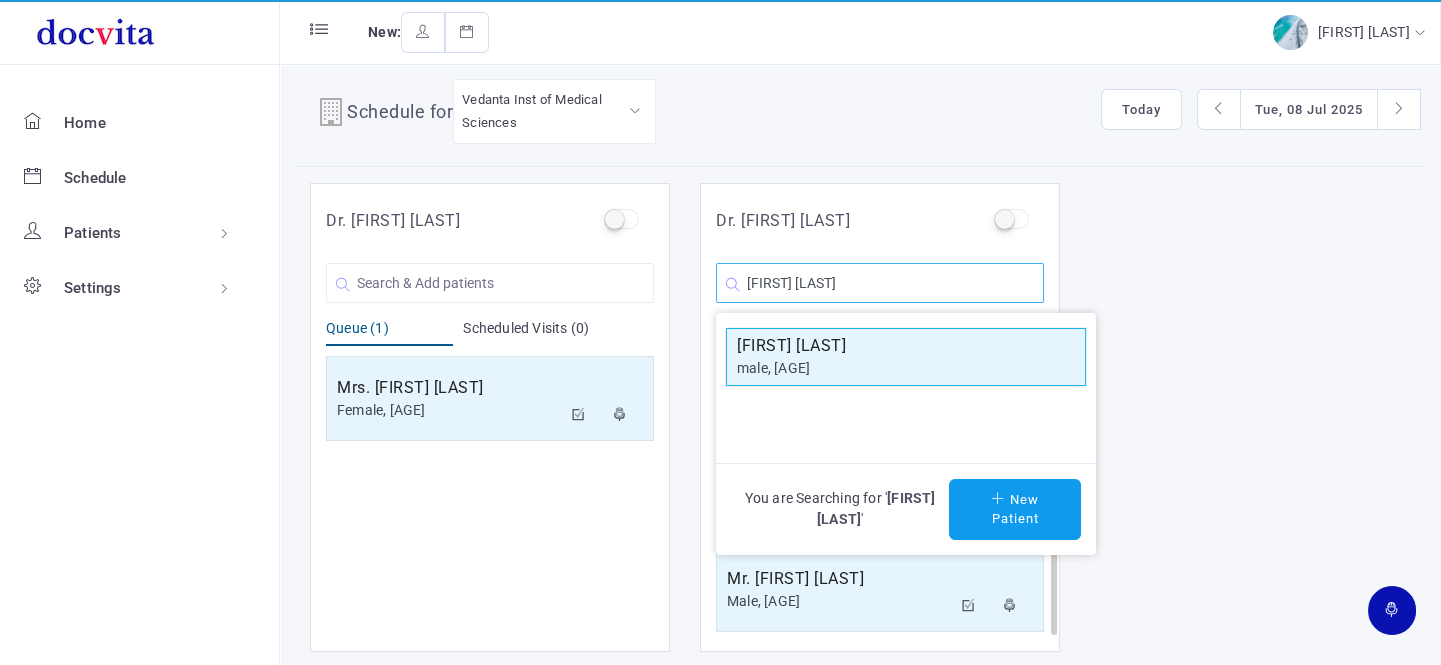 type on "[FIRST] [LAST]" 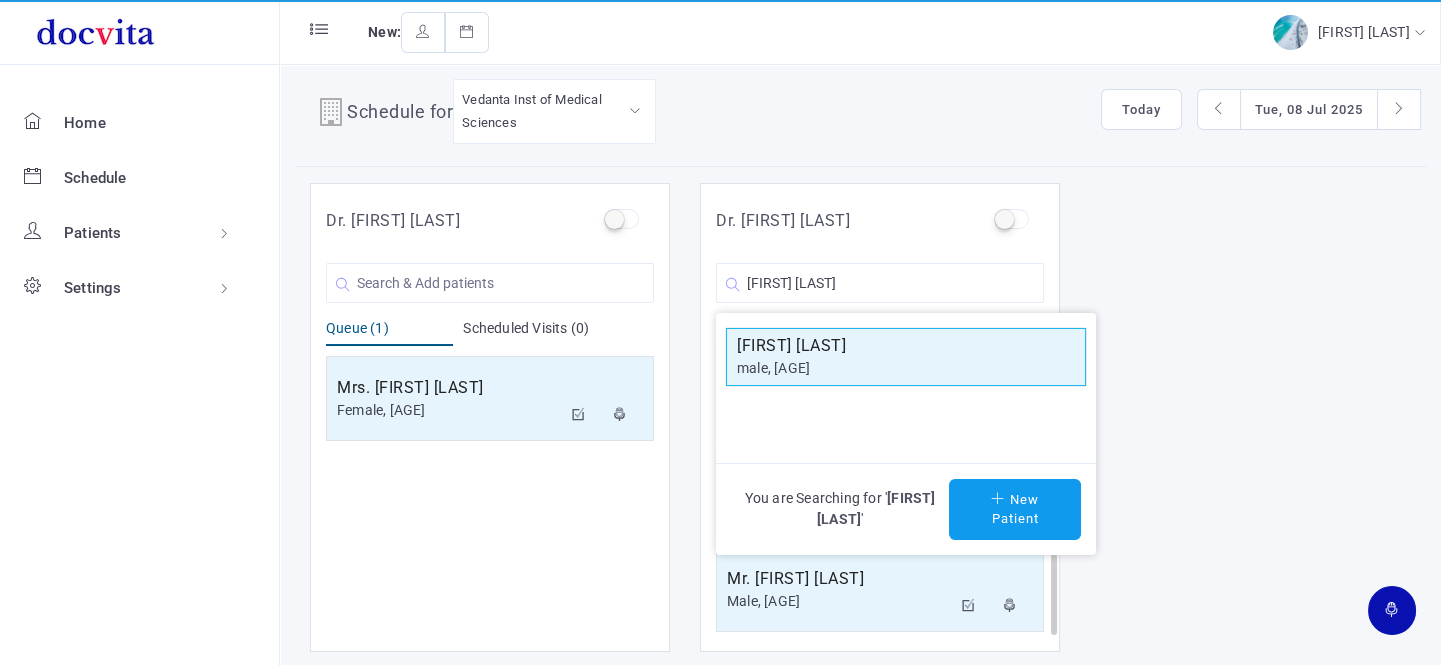 click on "male, [AGE]" at bounding box center [906, 368] 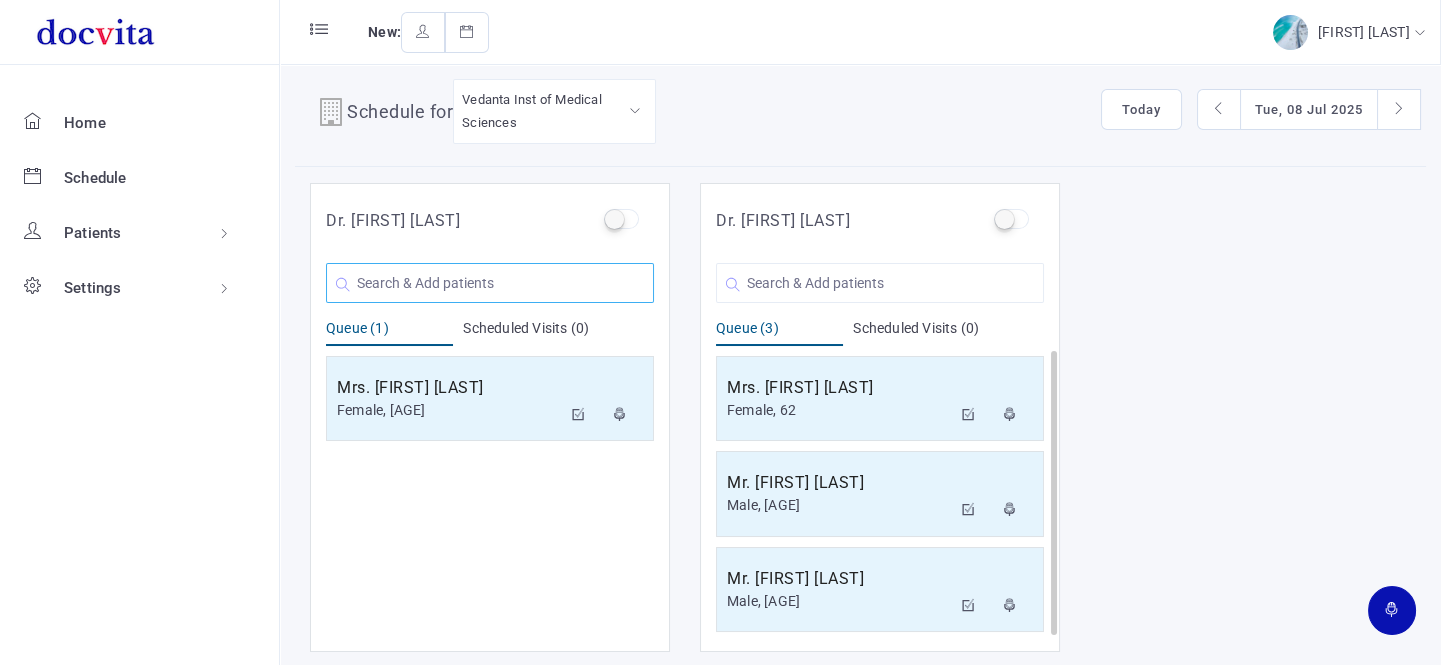 click at bounding box center (490, 283) 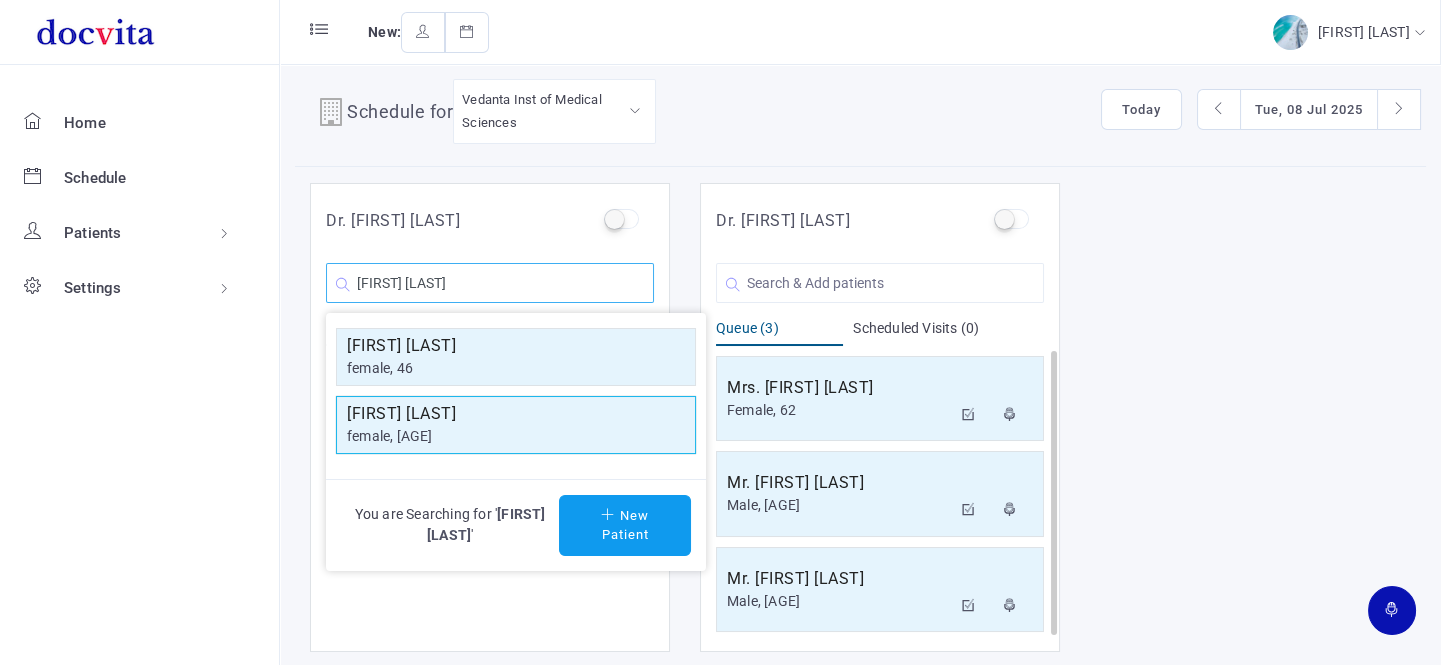 type on "[FIRST] [LAST]" 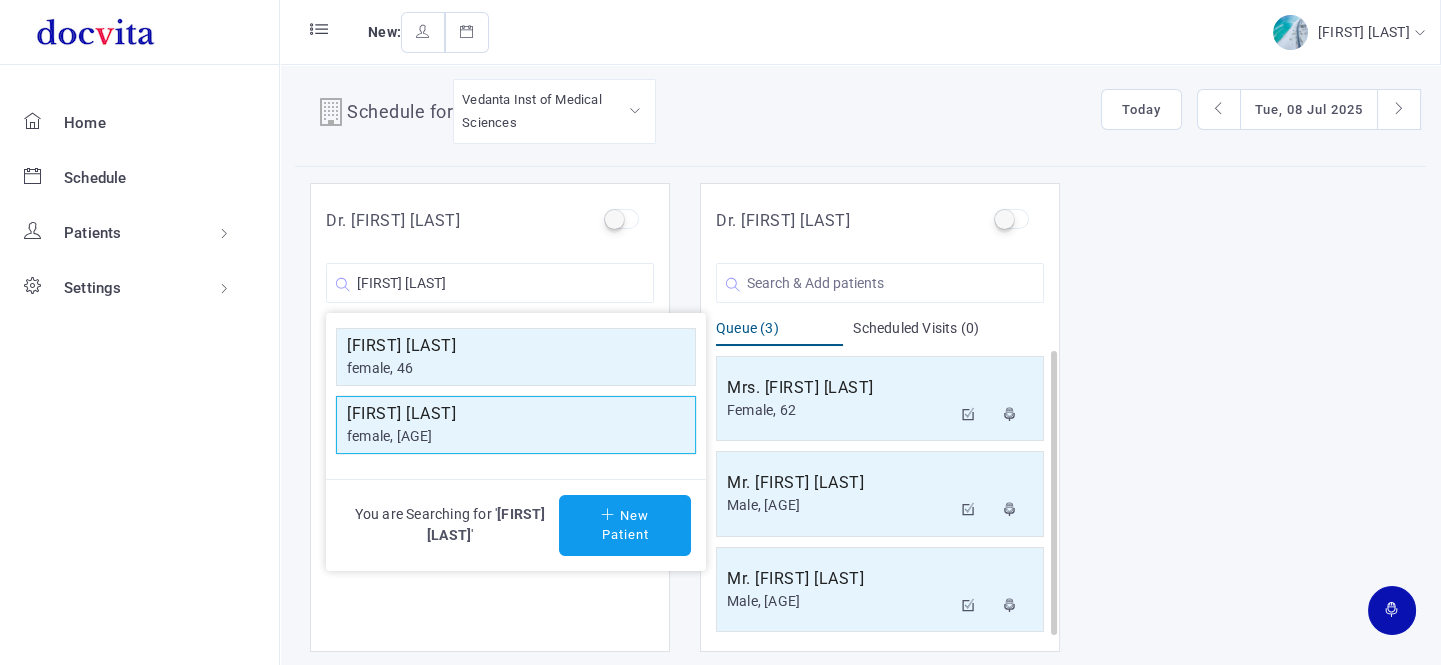click on "female, [AGE]" at bounding box center [516, 368] 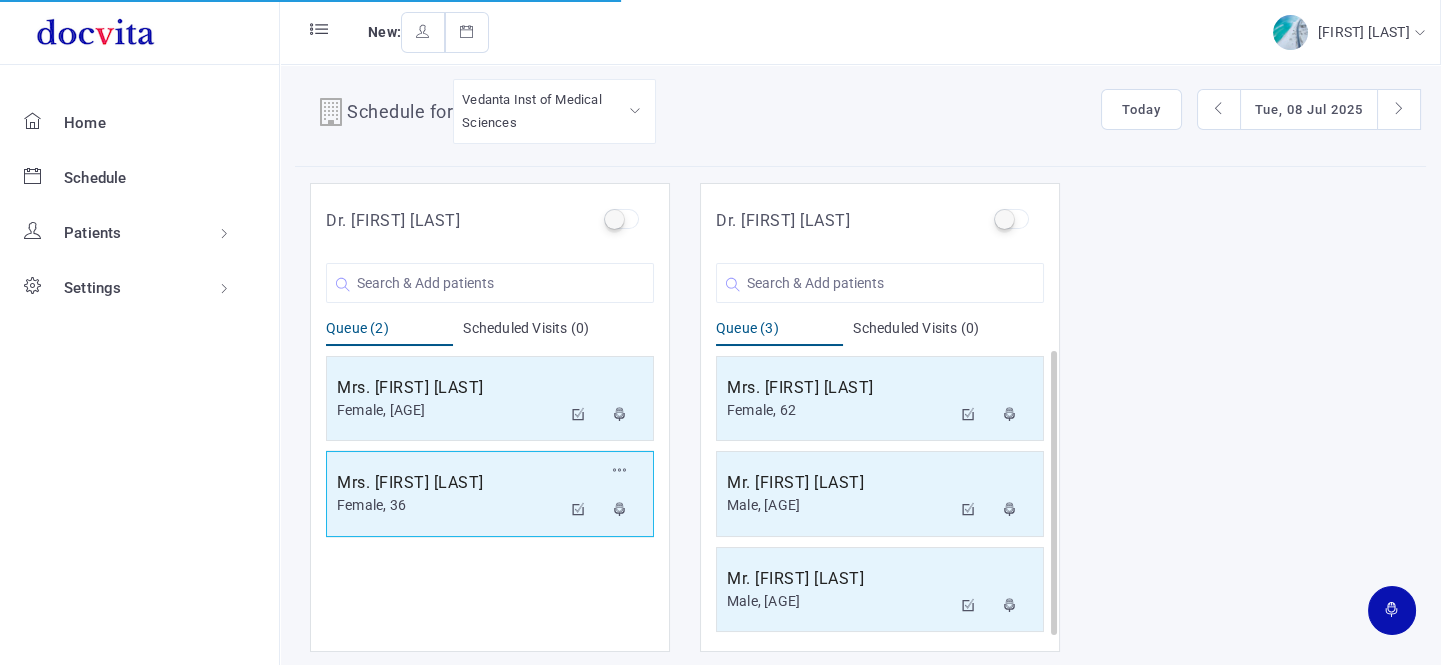 click on "Female, 36" at bounding box center (449, 410) 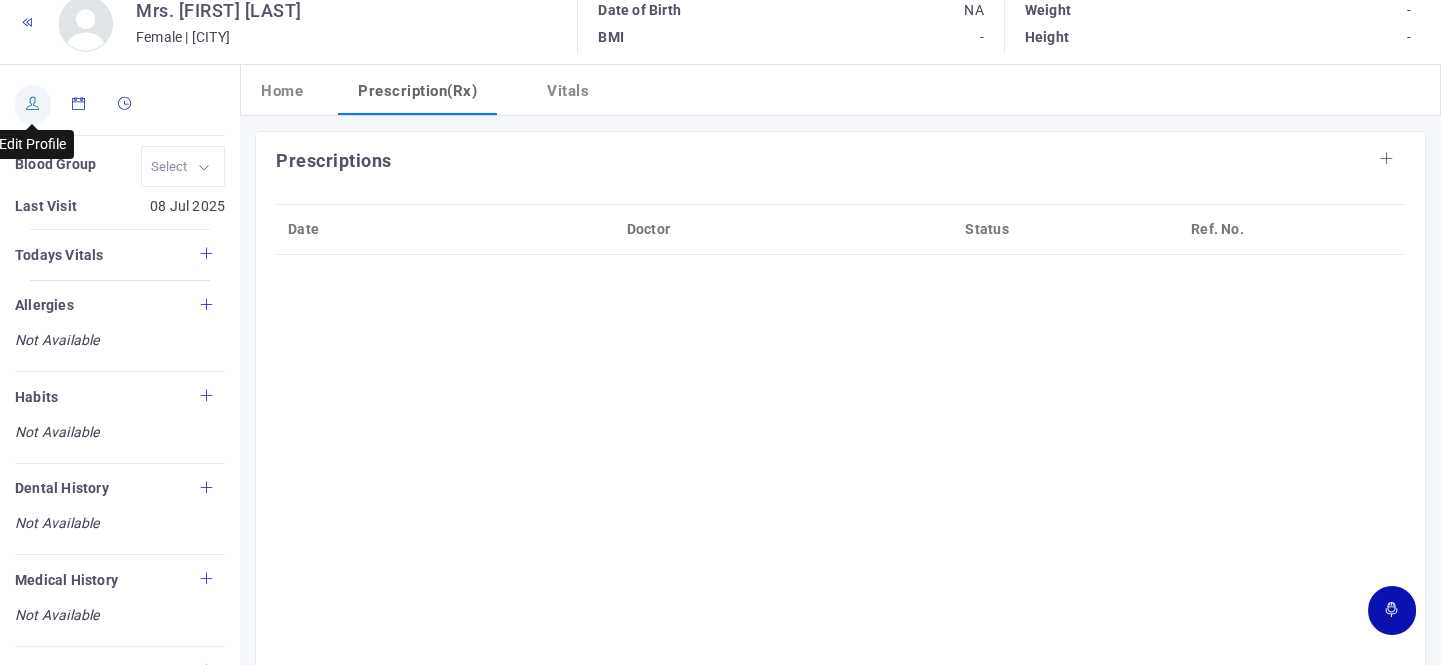 click at bounding box center (33, 105) 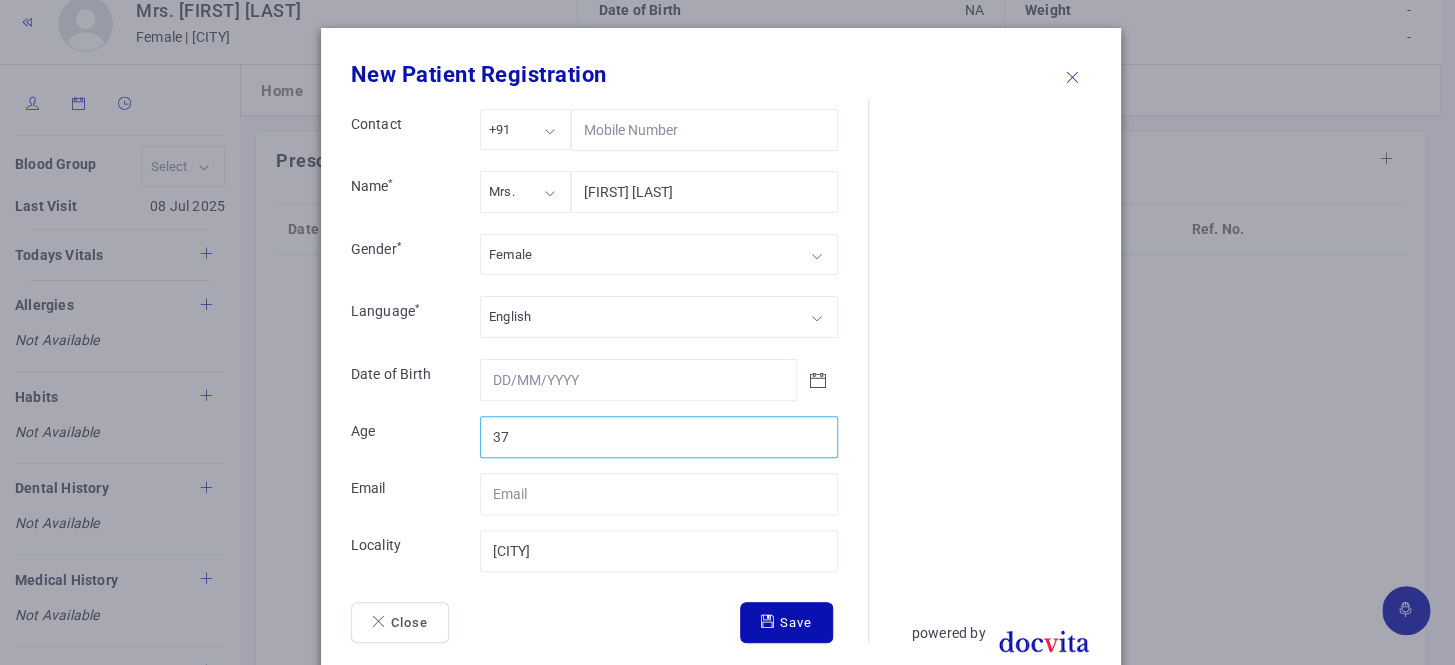 type on "37" 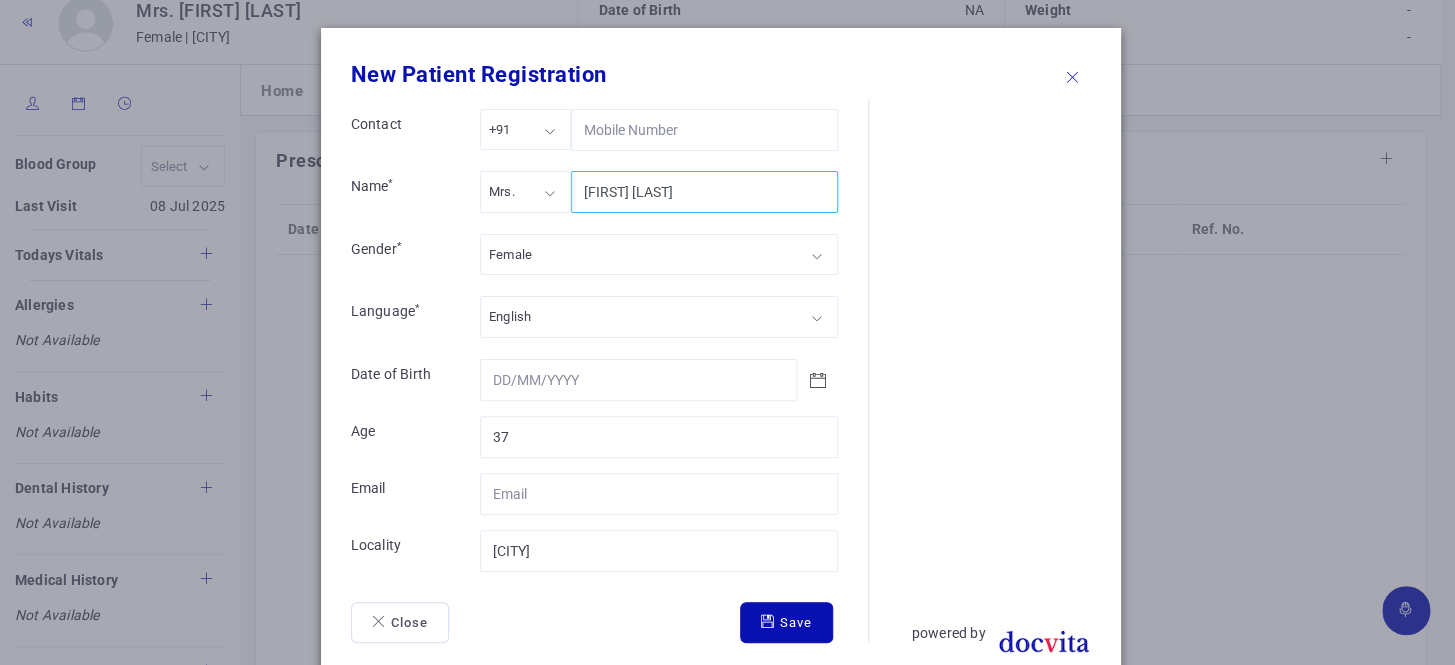 click on "[FIRST] [LAST]" at bounding box center (704, 192) 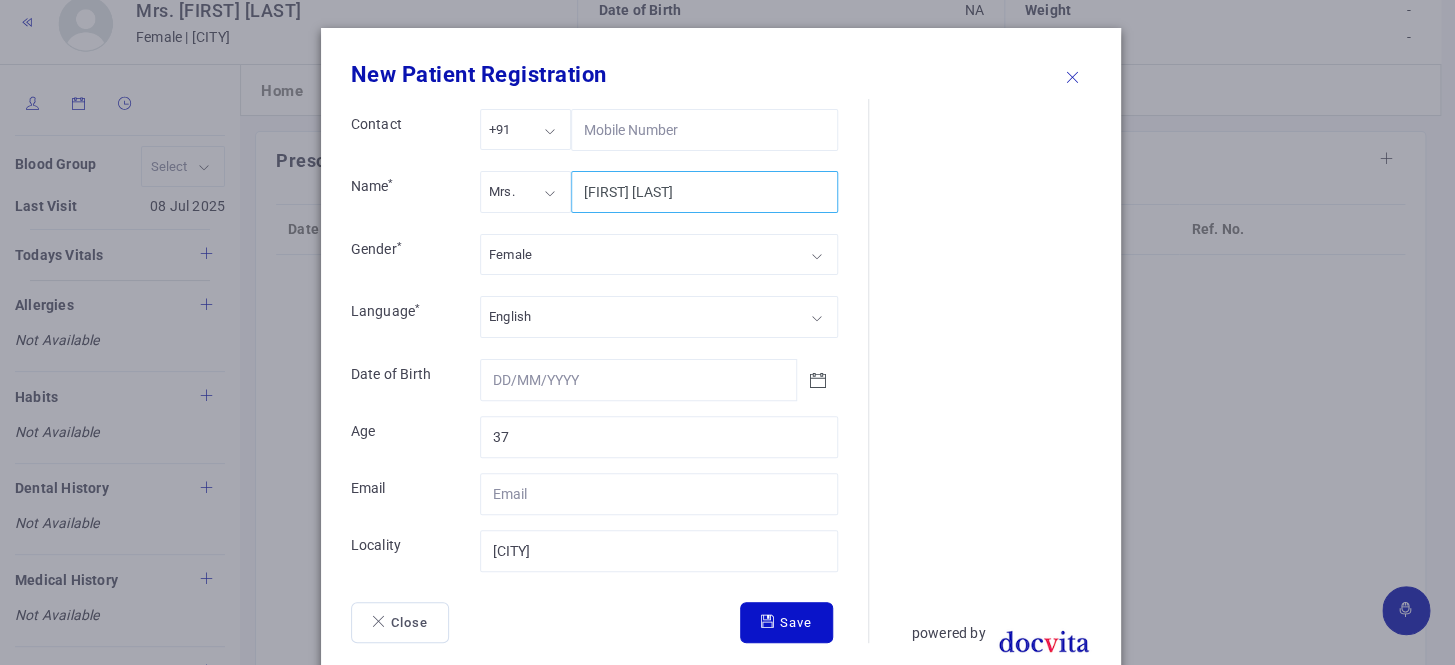 type on "[FIRST] [LAST]" 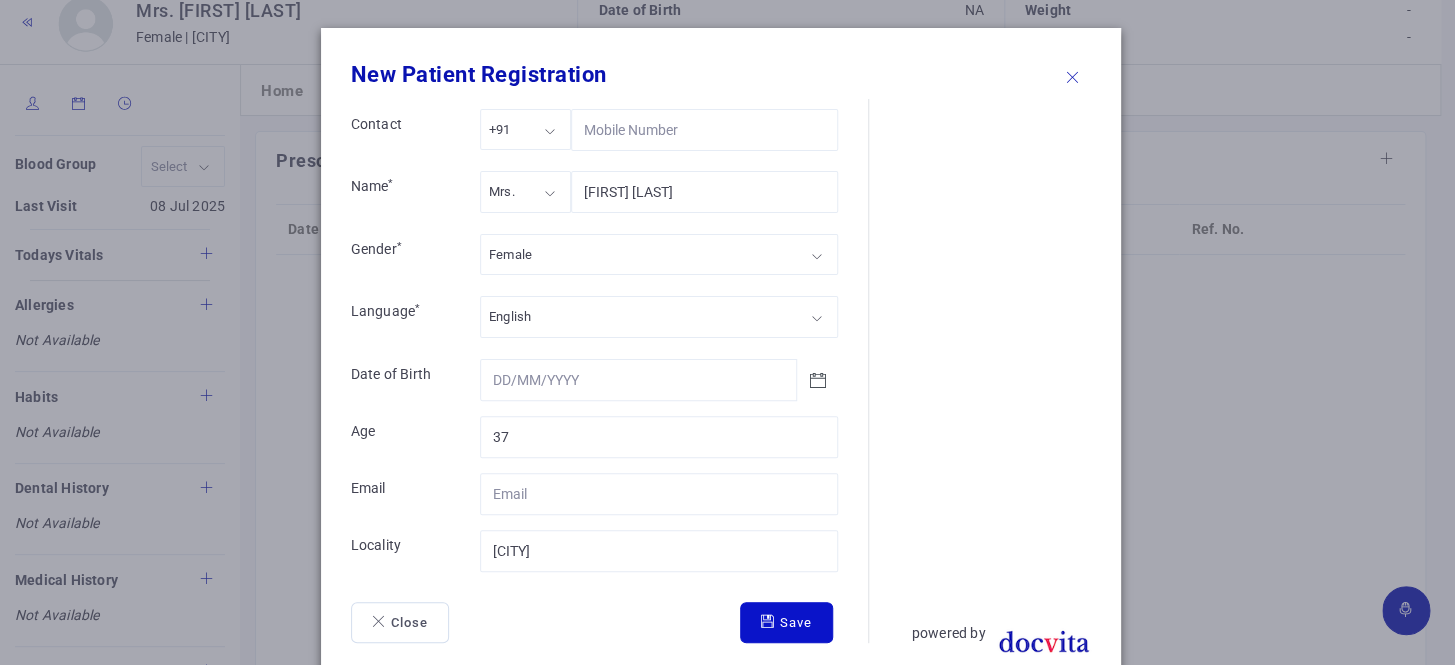 click on "Save" at bounding box center (786, 623) 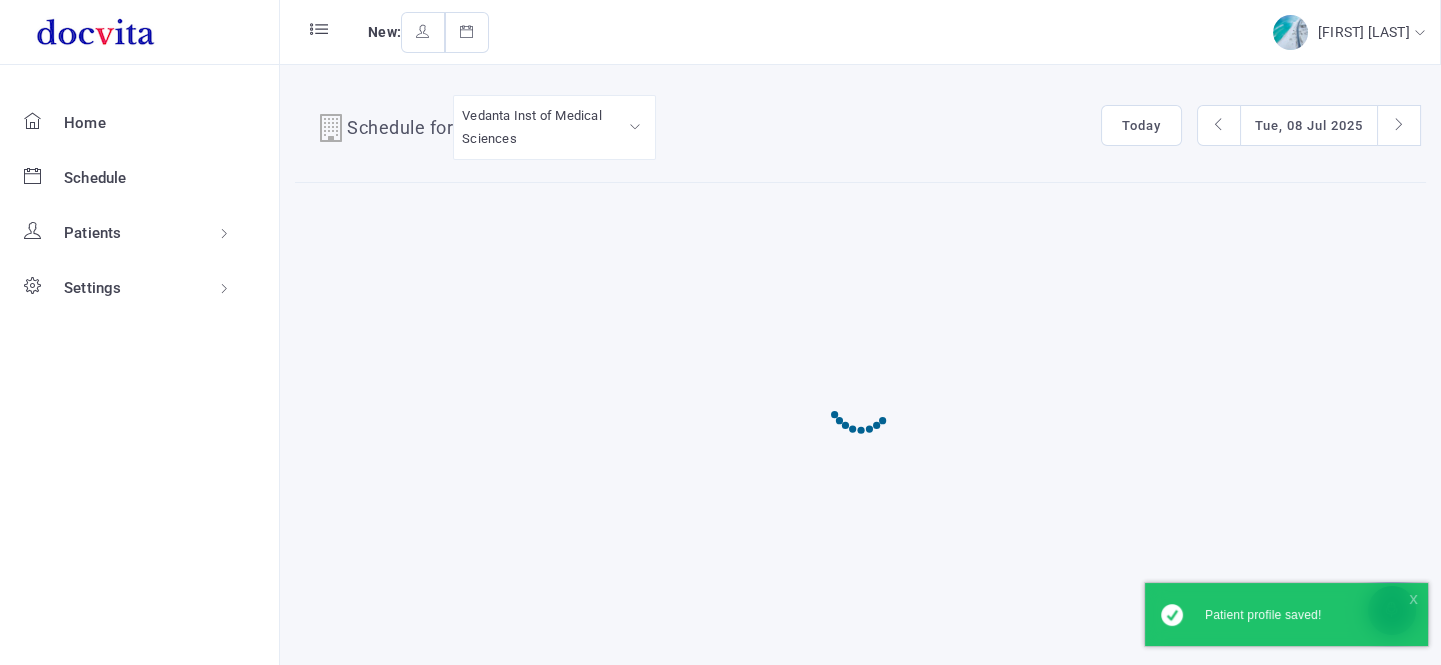scroll, scrollTop: 0, scrollLeft: 0, axis: both 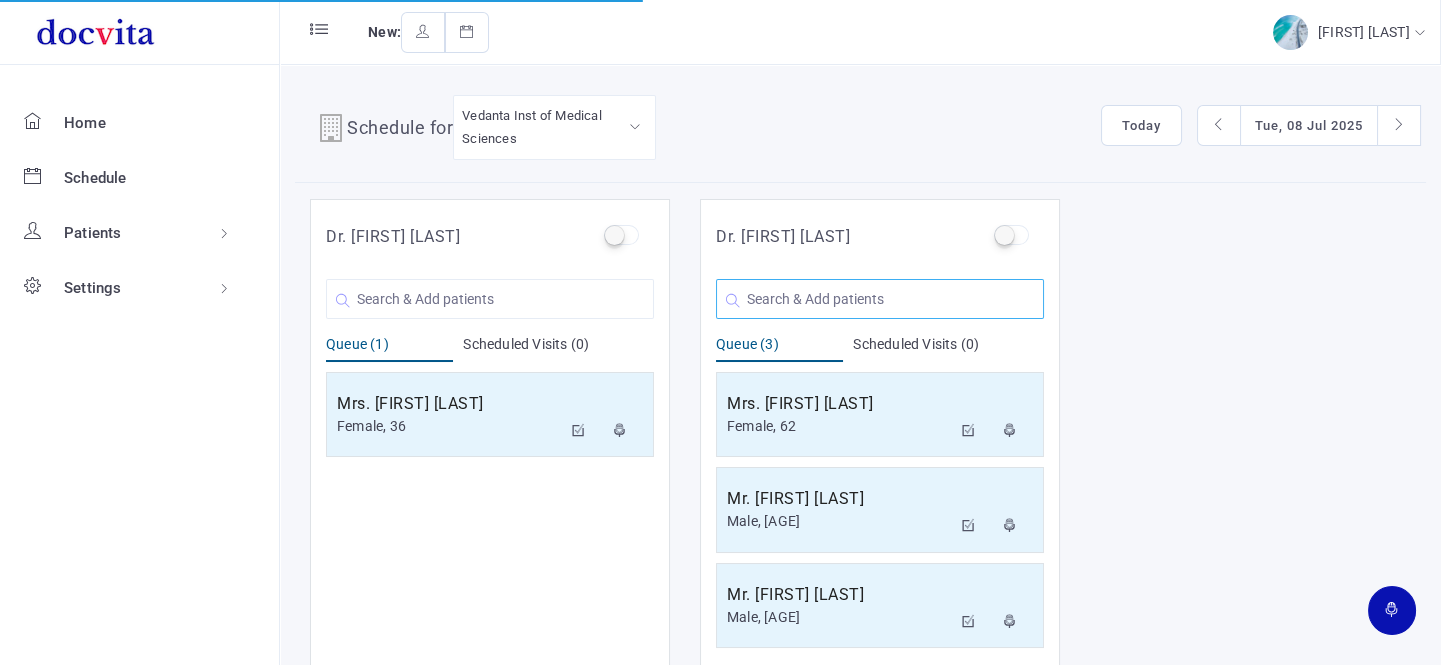 click at bounding box center [490, 299] 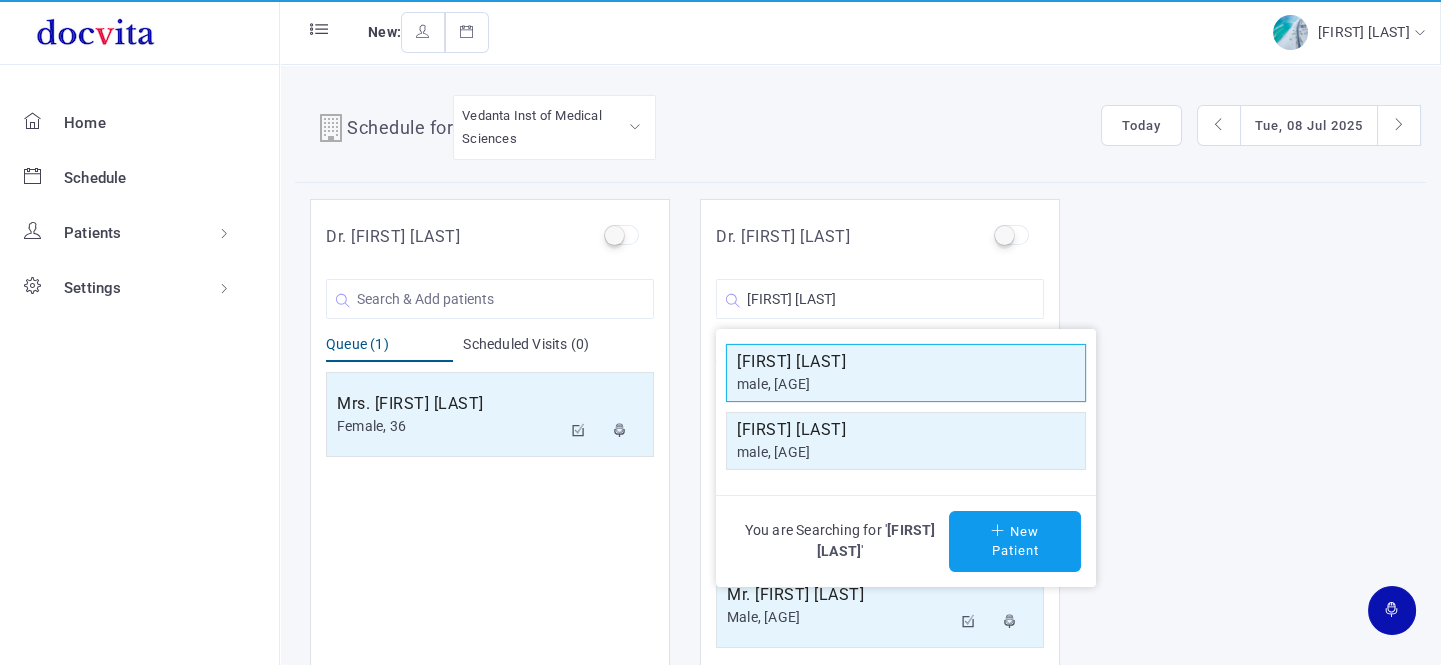 click on "[FIRST] [LAST]" at bounding box center (906, 362) 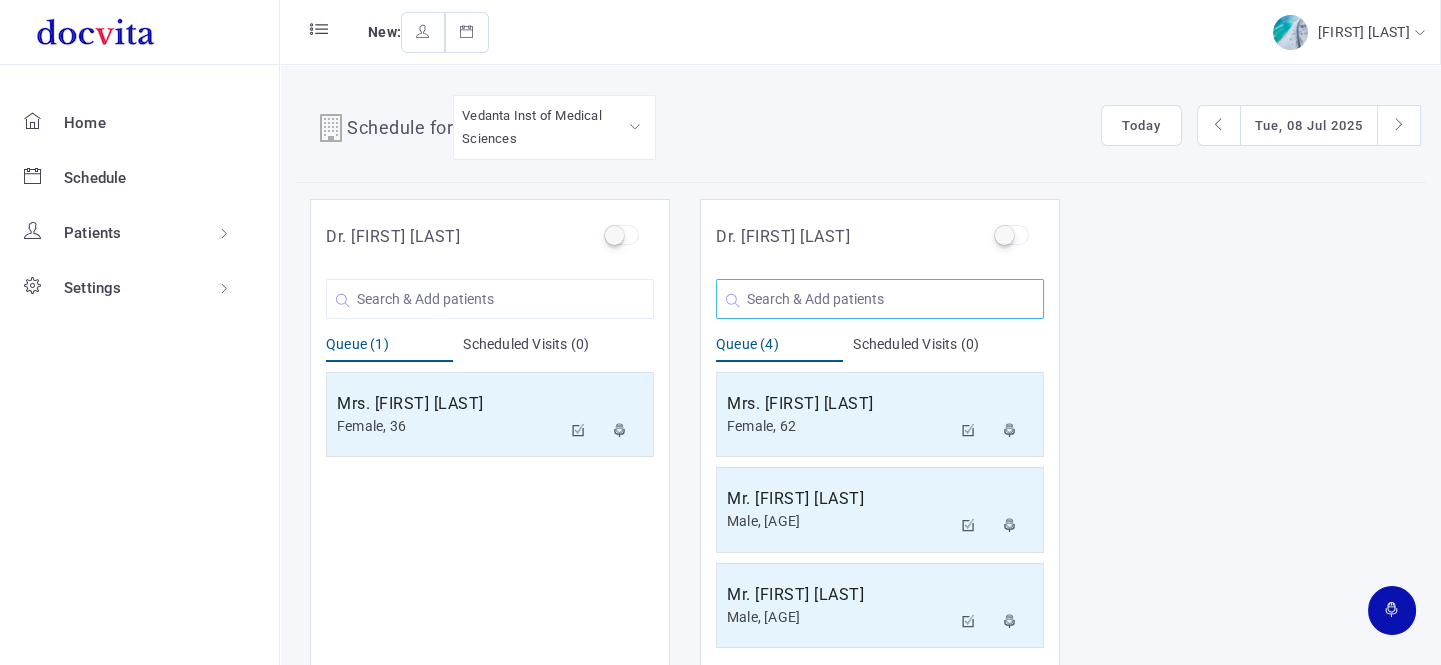 click at bounding box center (880, 299) 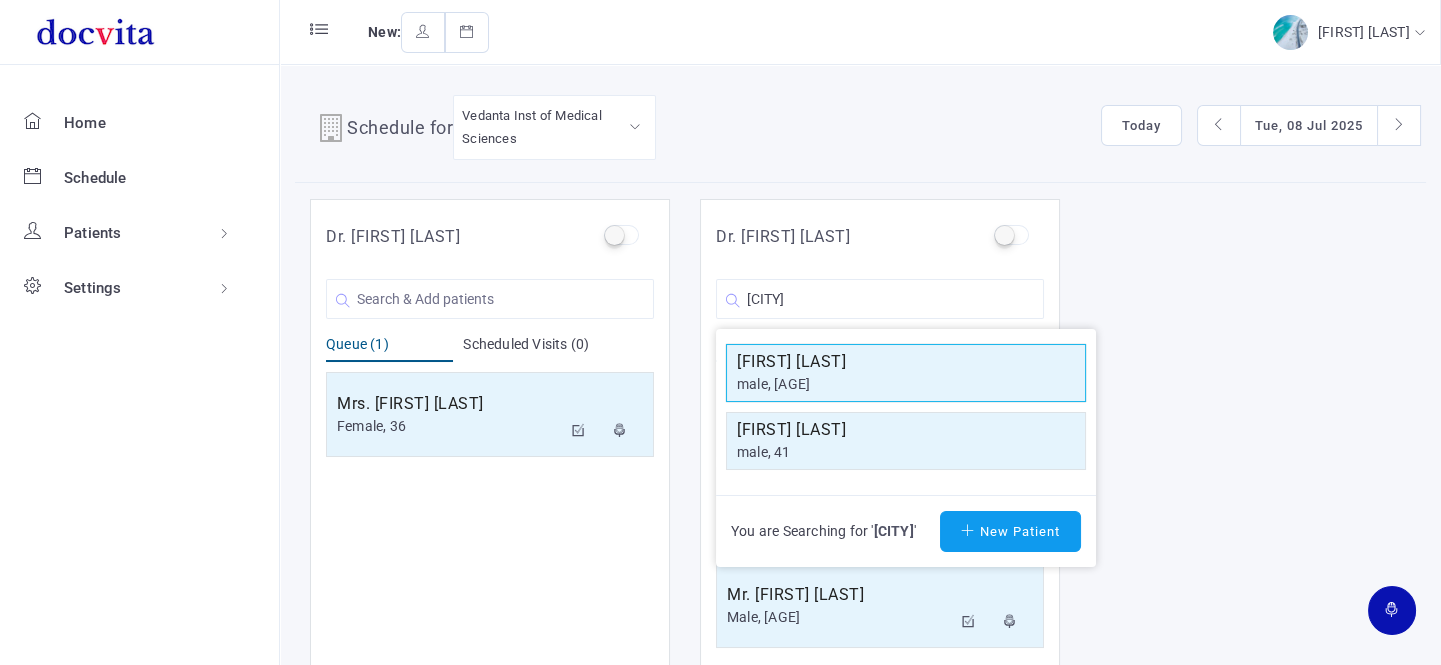 click on "male, [AGE]" at bounding box center [906, 384] 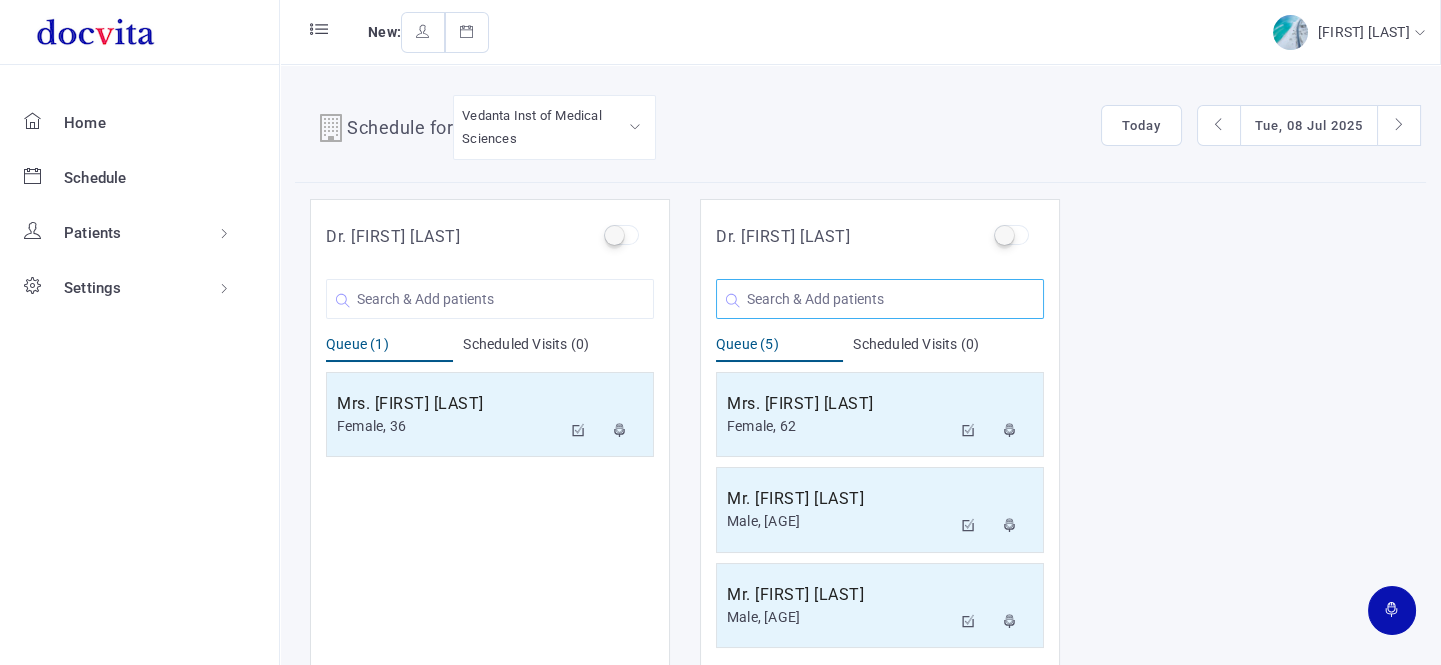 click at bounding box center (880, 299) 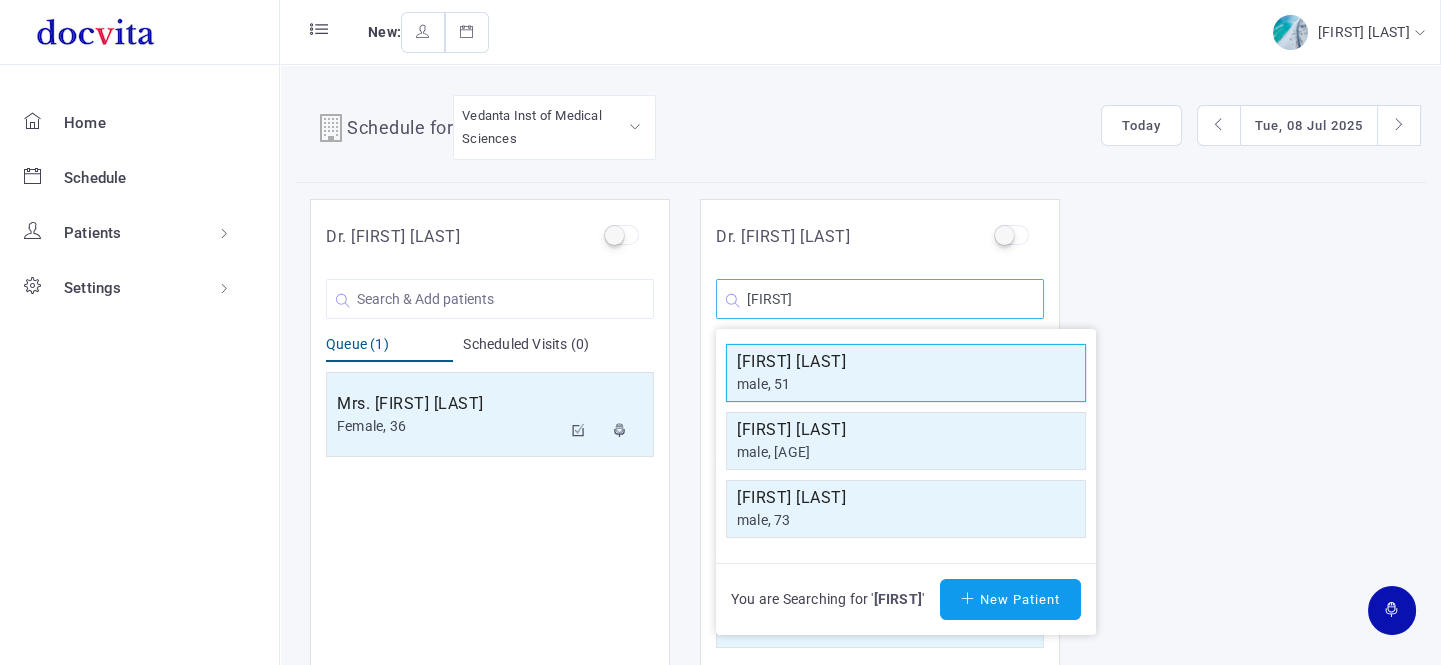 type on "[FIRST]" 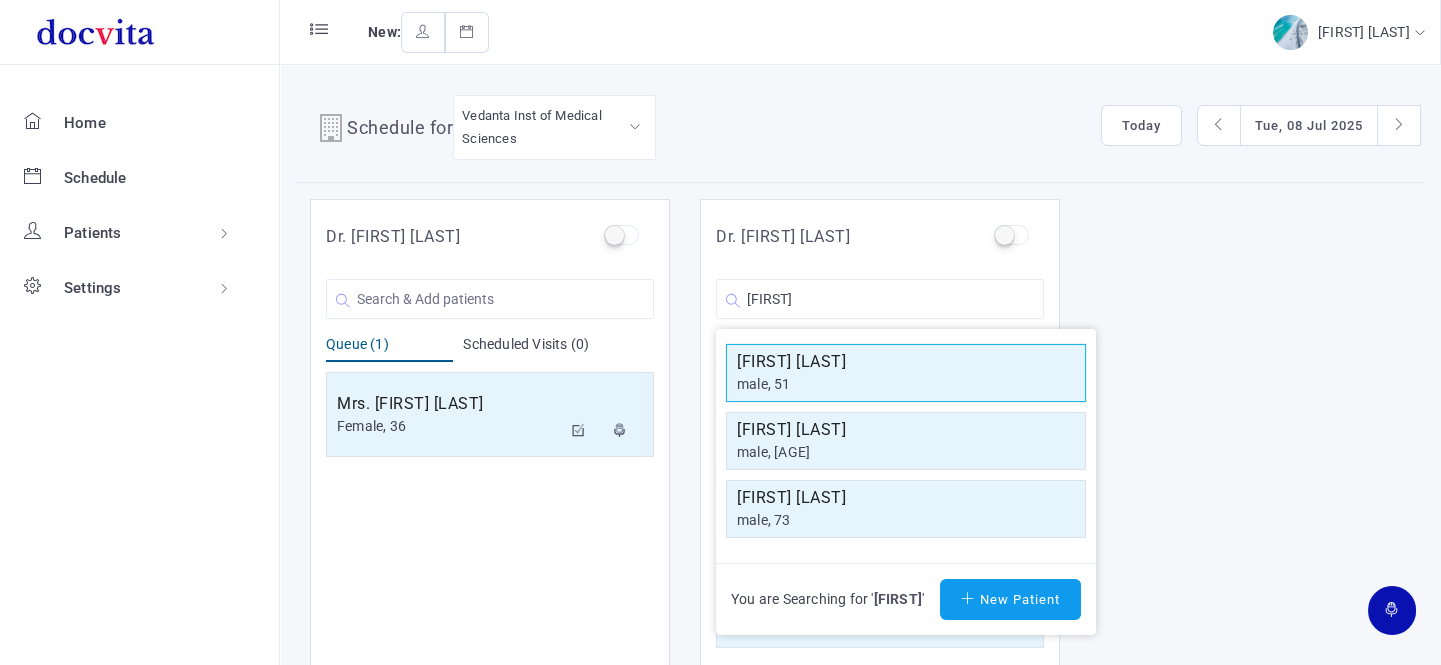 click on "[FIRST] [LAST]" at bounding box center (906, 362) 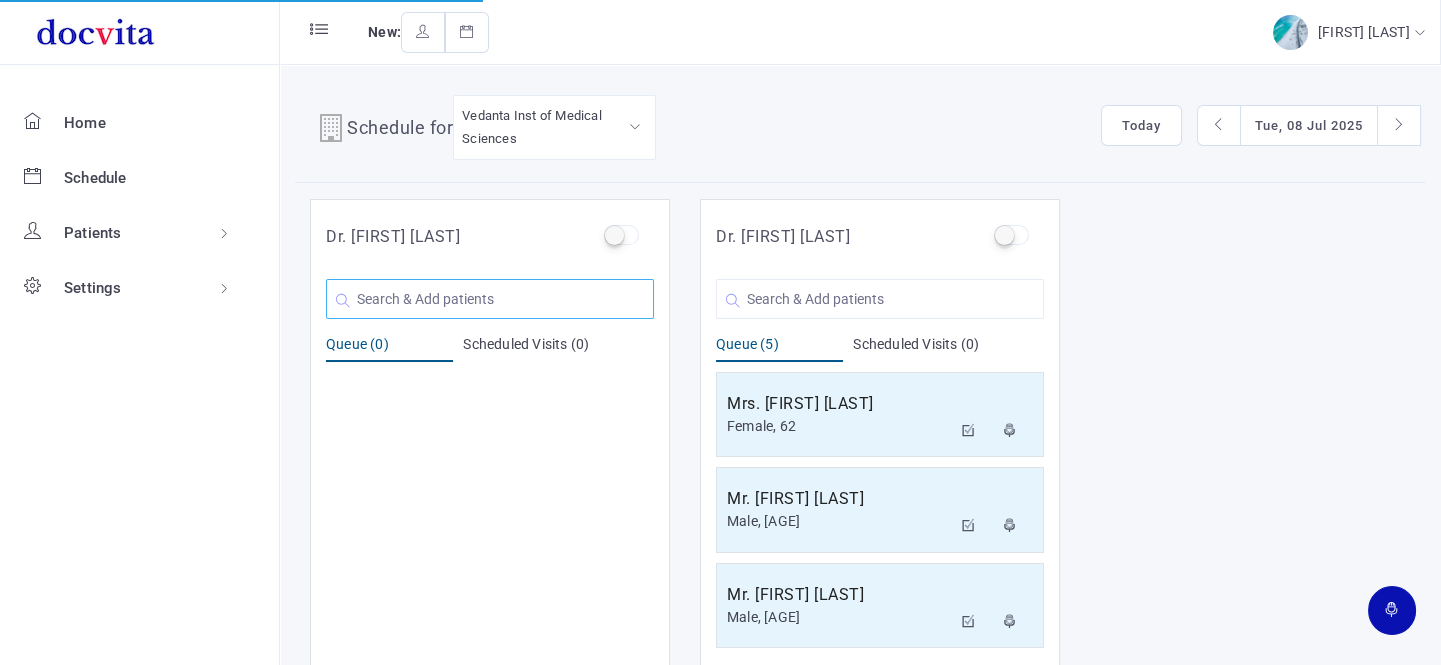 click at bounding box center [490, 299] 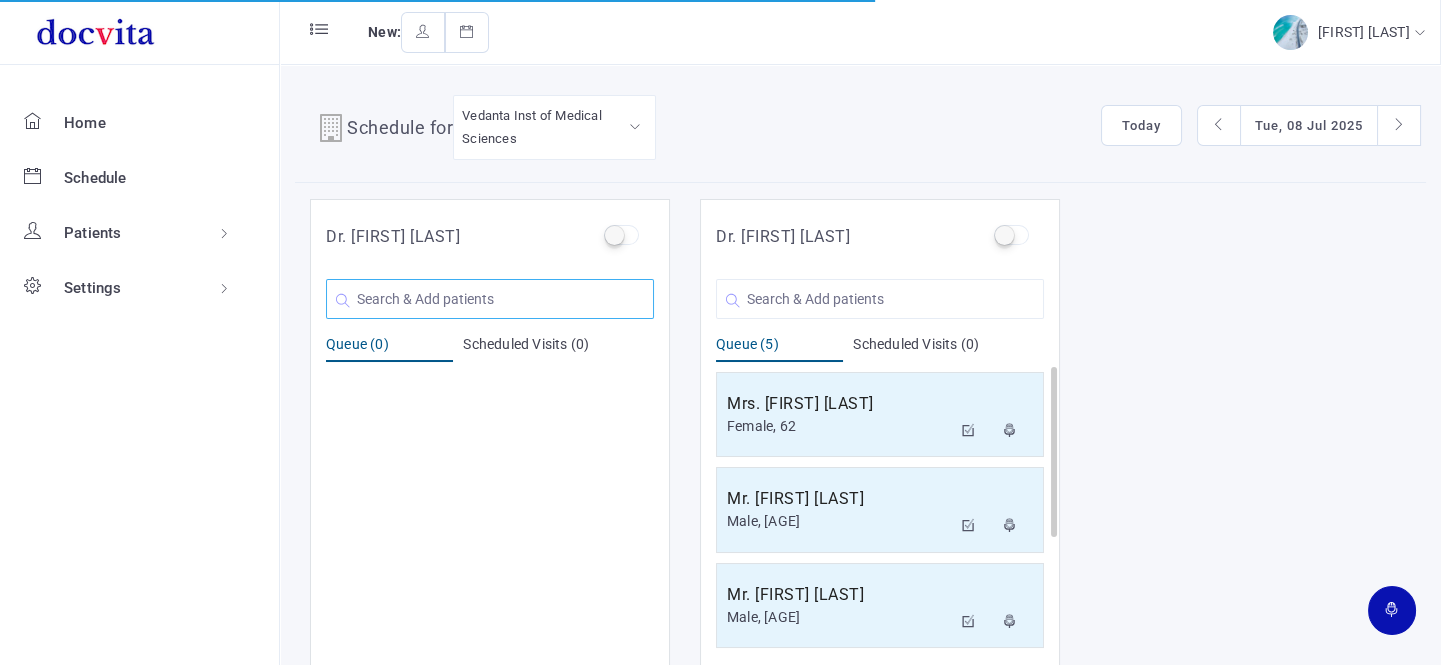 scroll, scrollTop: 191, scrollLeft: 0, axis: vertical 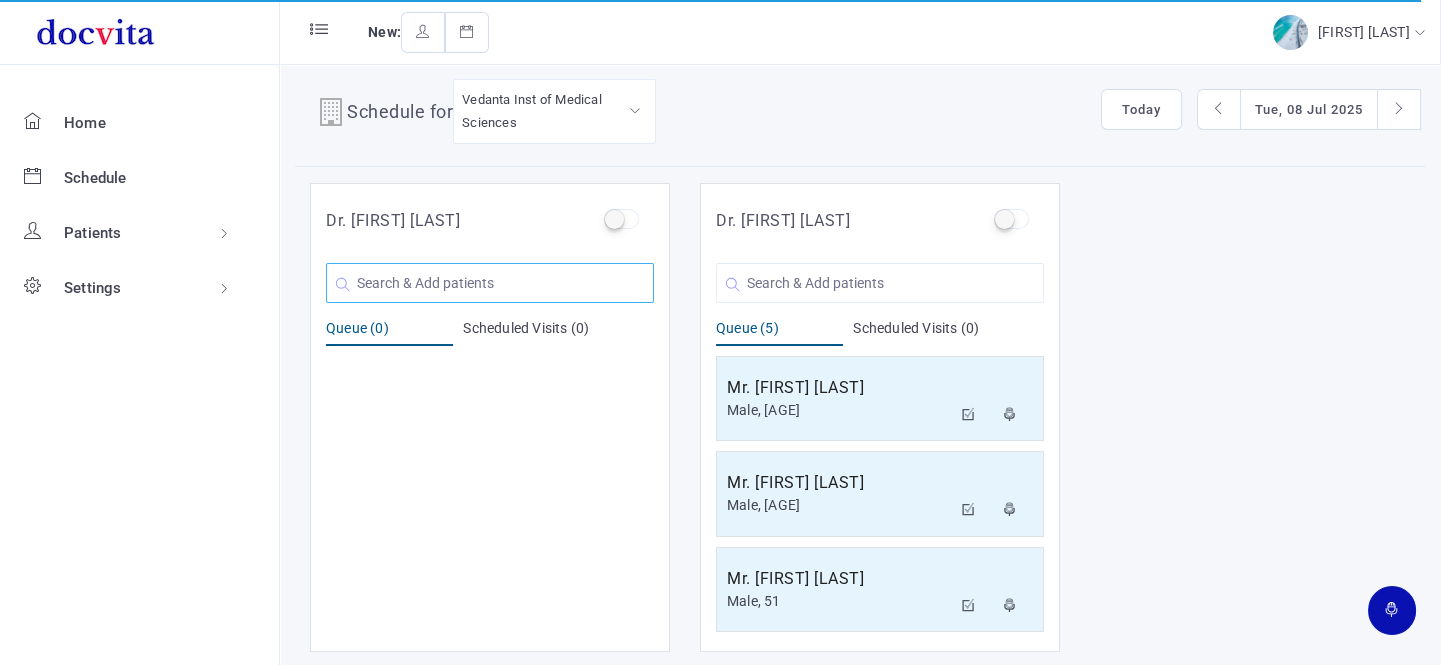 click at bounding box center (490, 283) 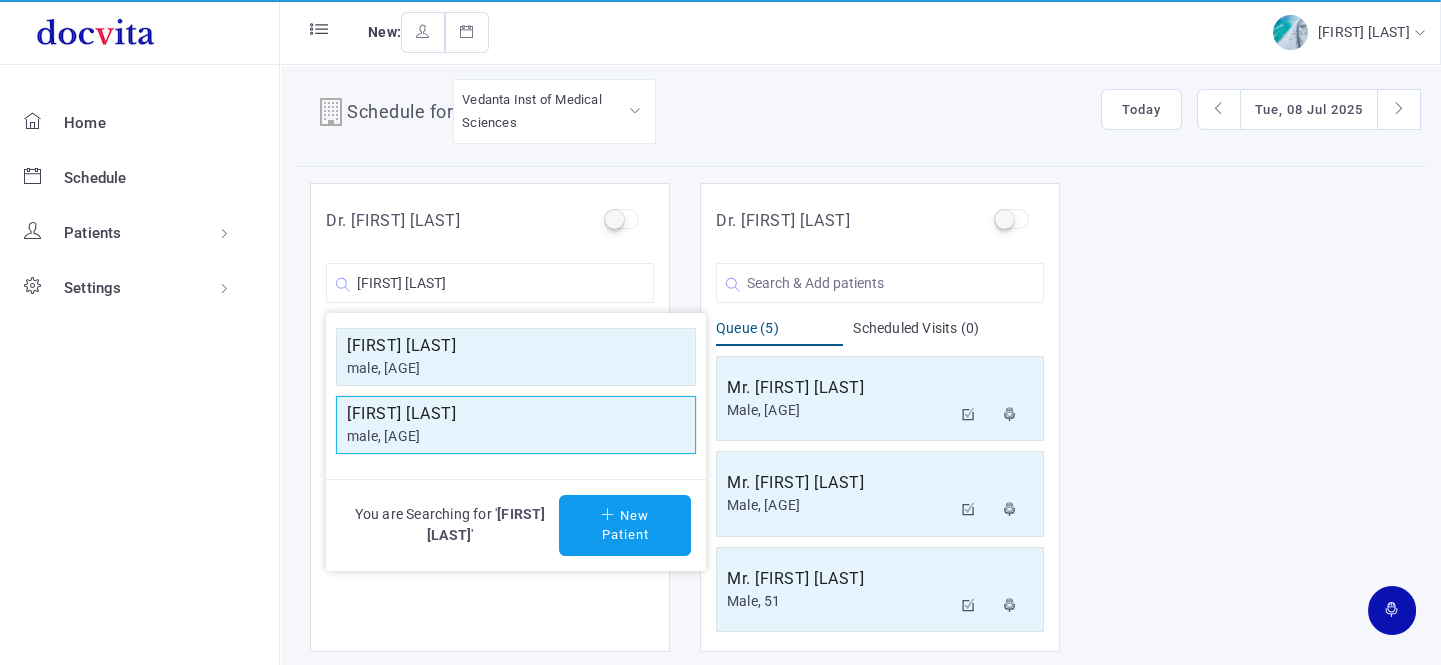 click on "[FIRST] [LAST]" at bounding box center [516, 346] 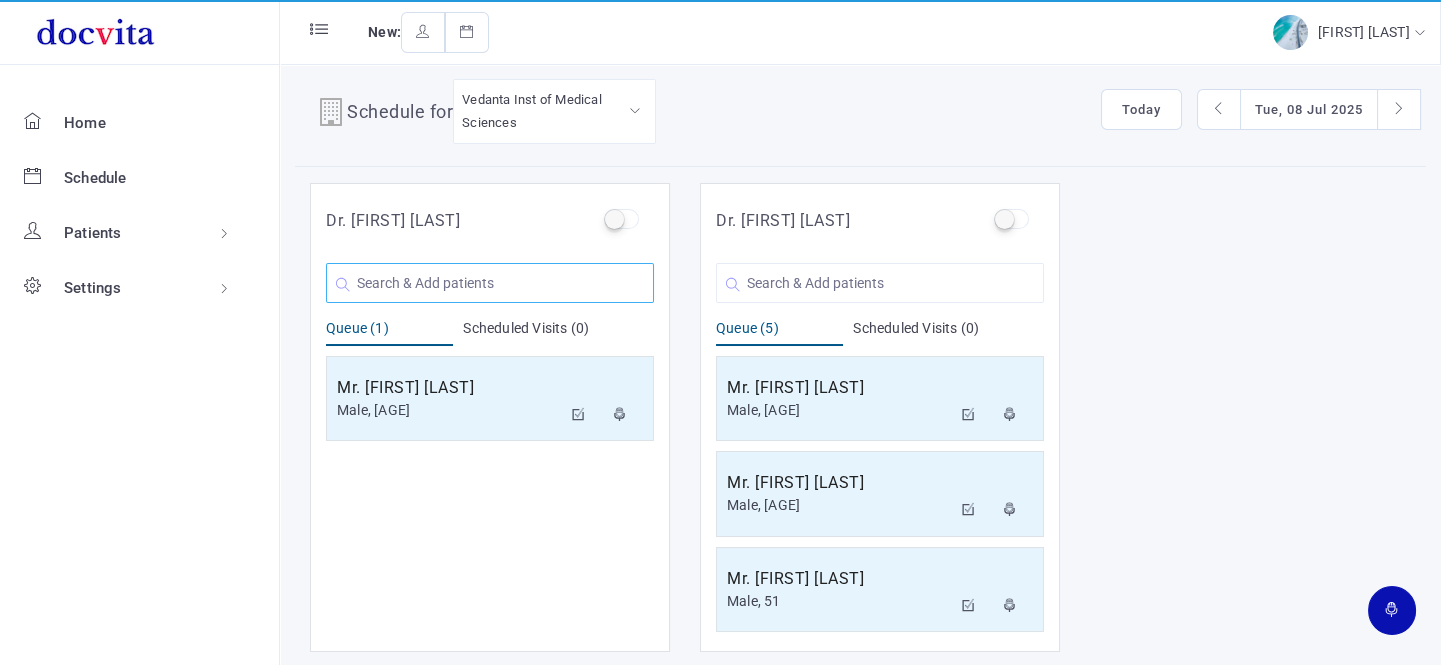 click at bounding box center (490, 283) 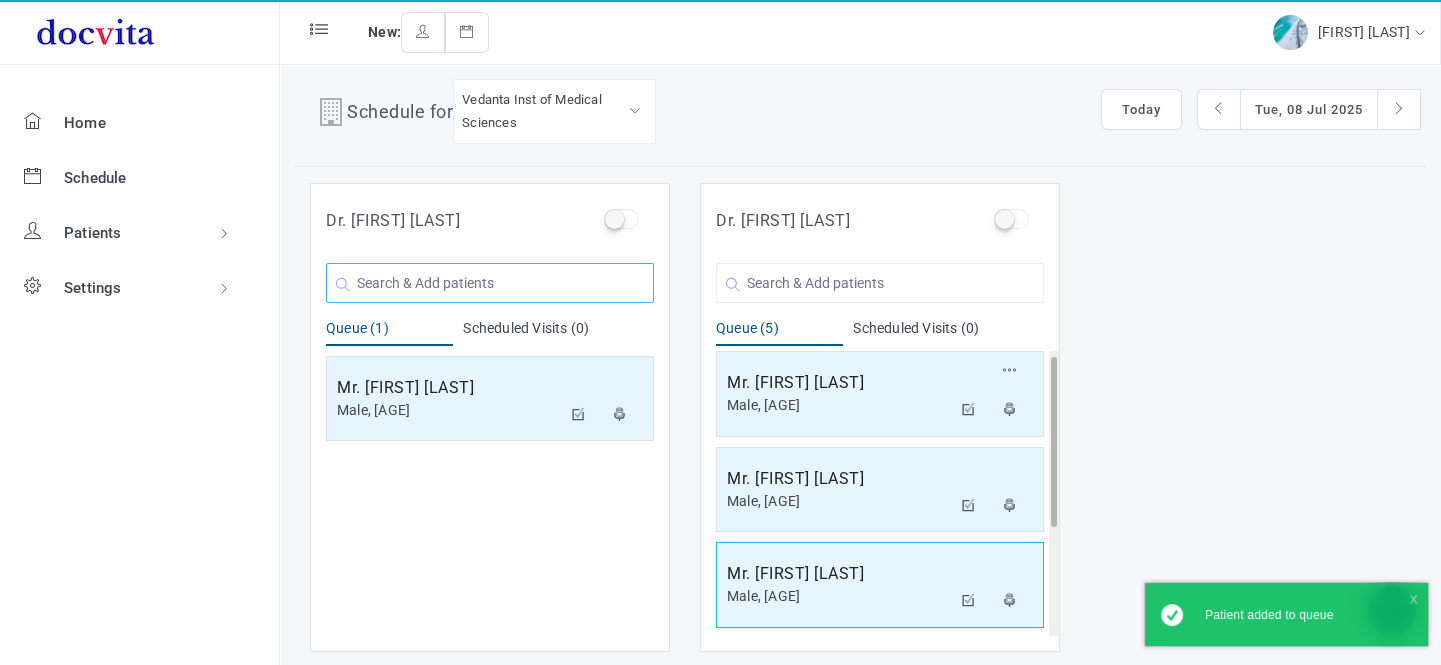scroll, scrollTop: 10, scrollLeft: 0, axis: vertical 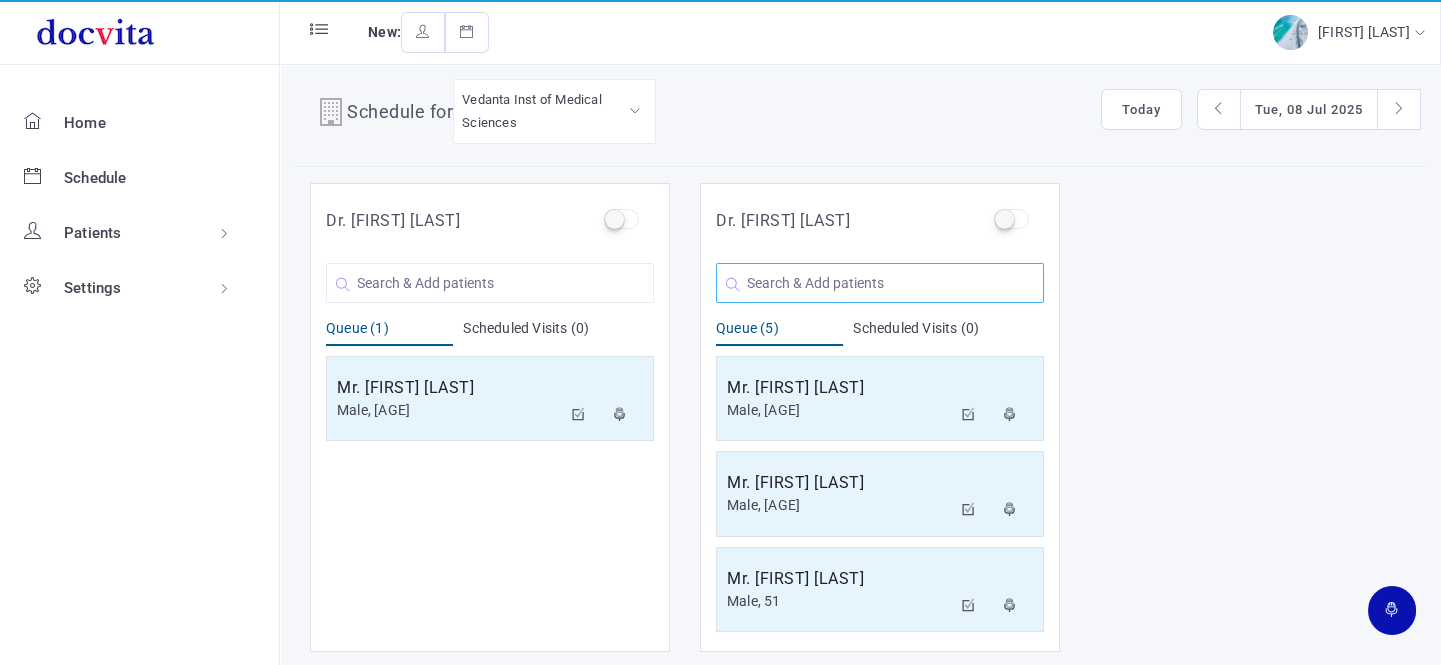 click at bounding box center [490, 283] 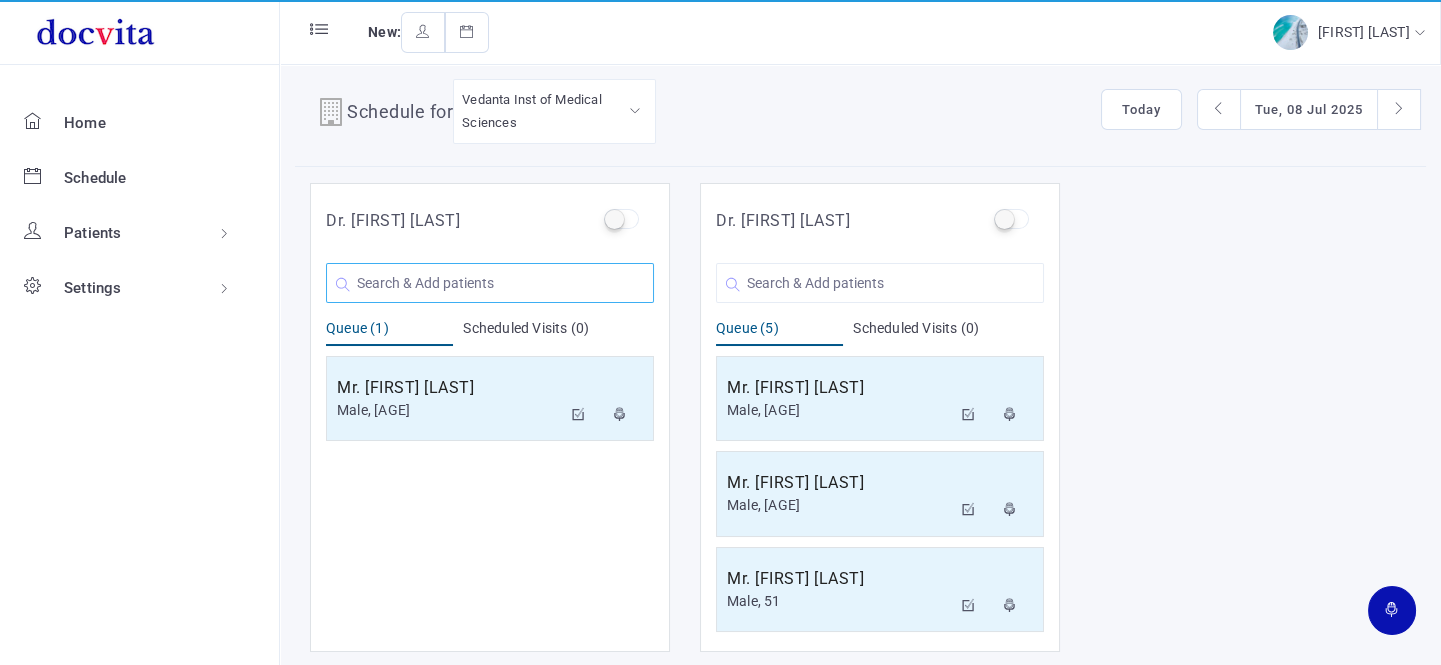 click at bounding box center [490, 283] 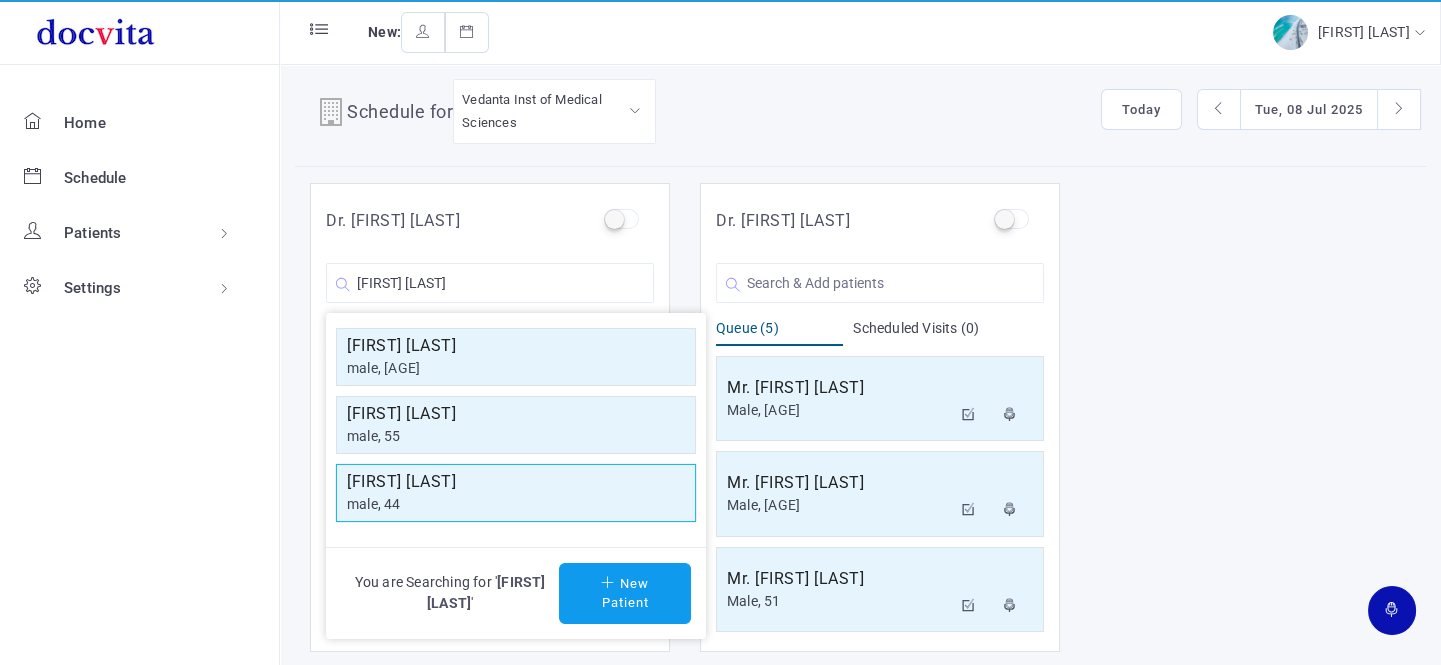 click on "male, 44" at bounding box center [516, 368] 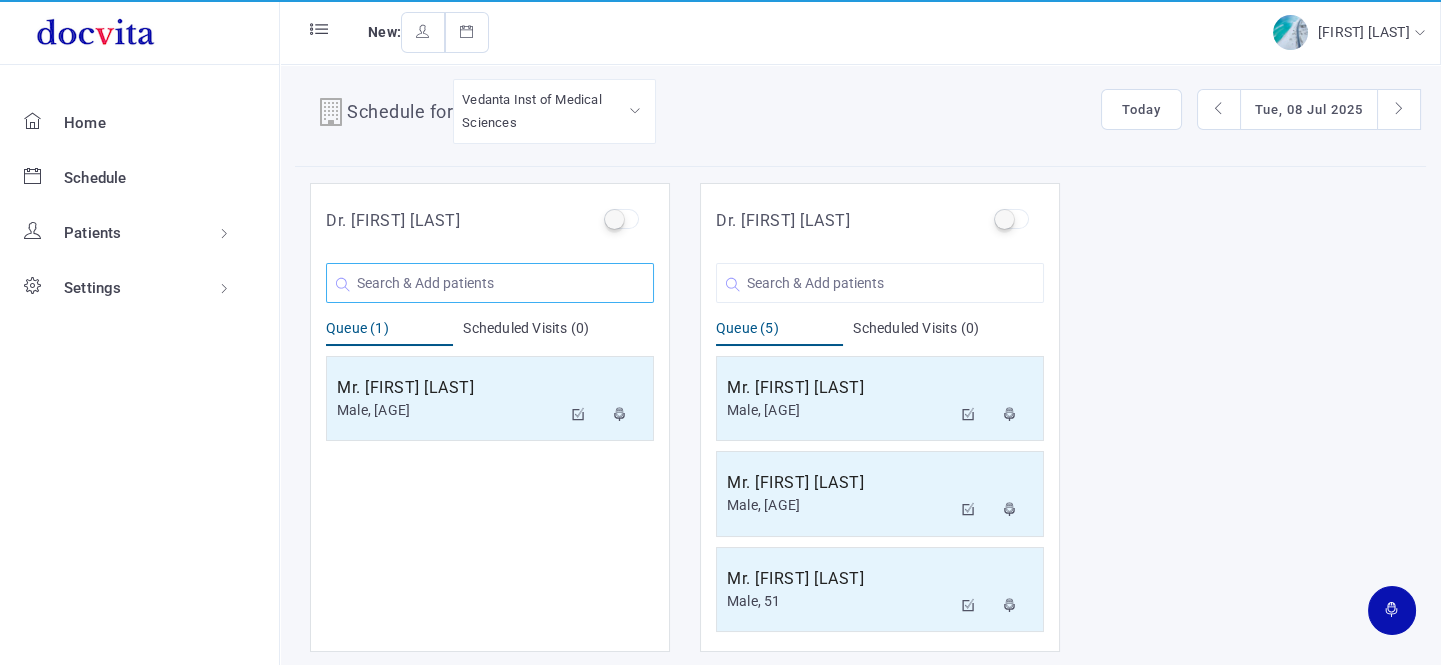 click at bounding box center (490, 283) 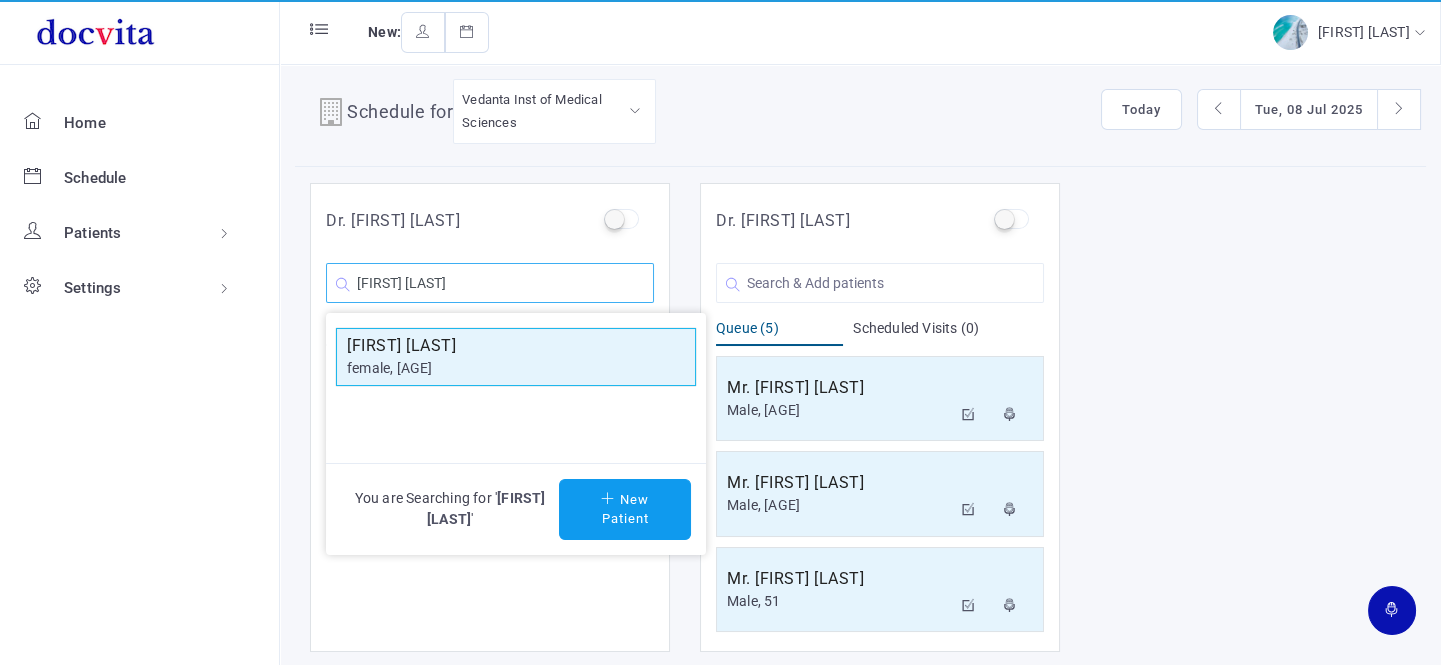 type on "[FIRST] [LAST]" 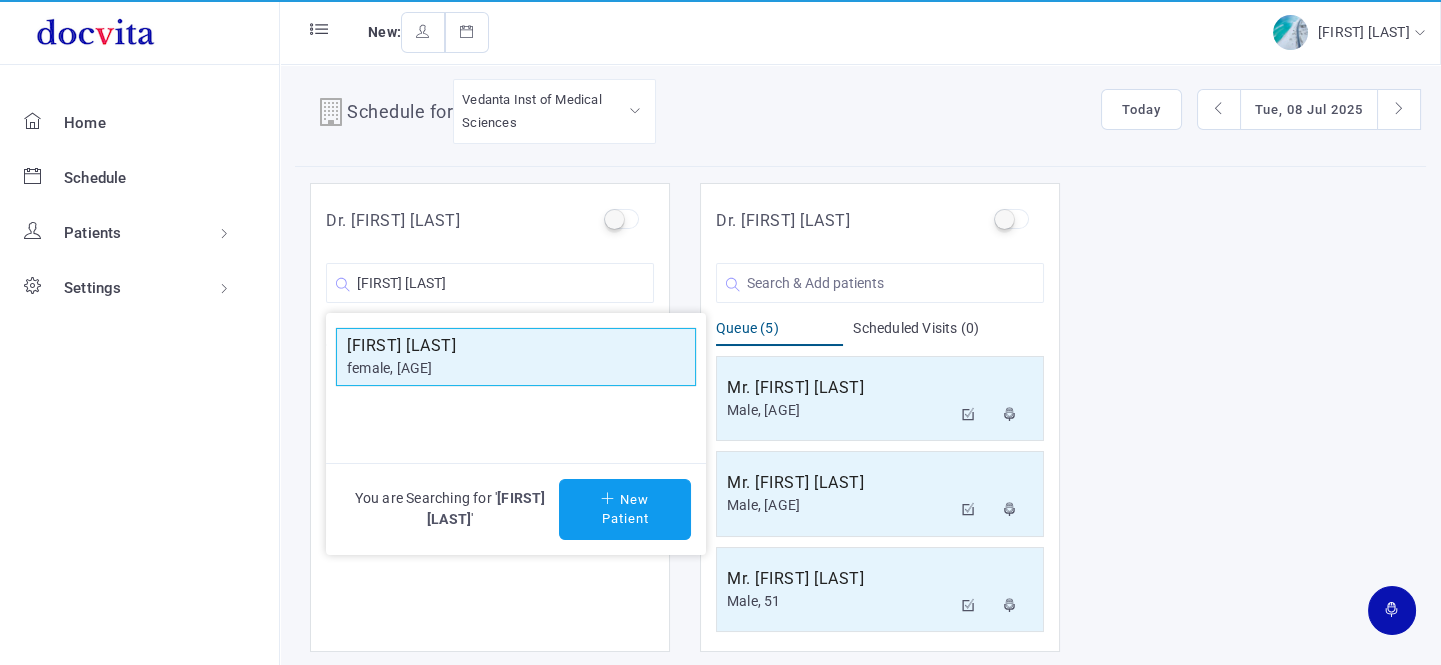 click on "[FIRST] [LAST]" at bounding box center [516, 346] 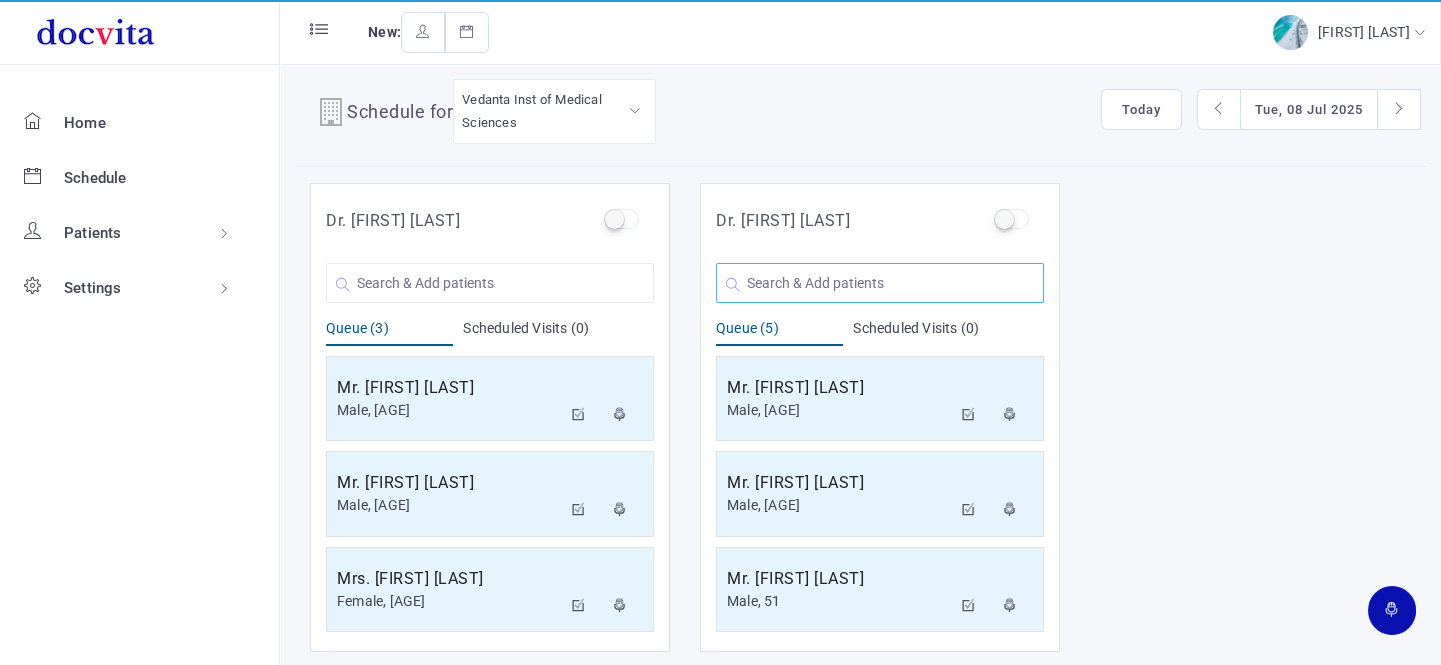 click at bounding box center (490, 283) 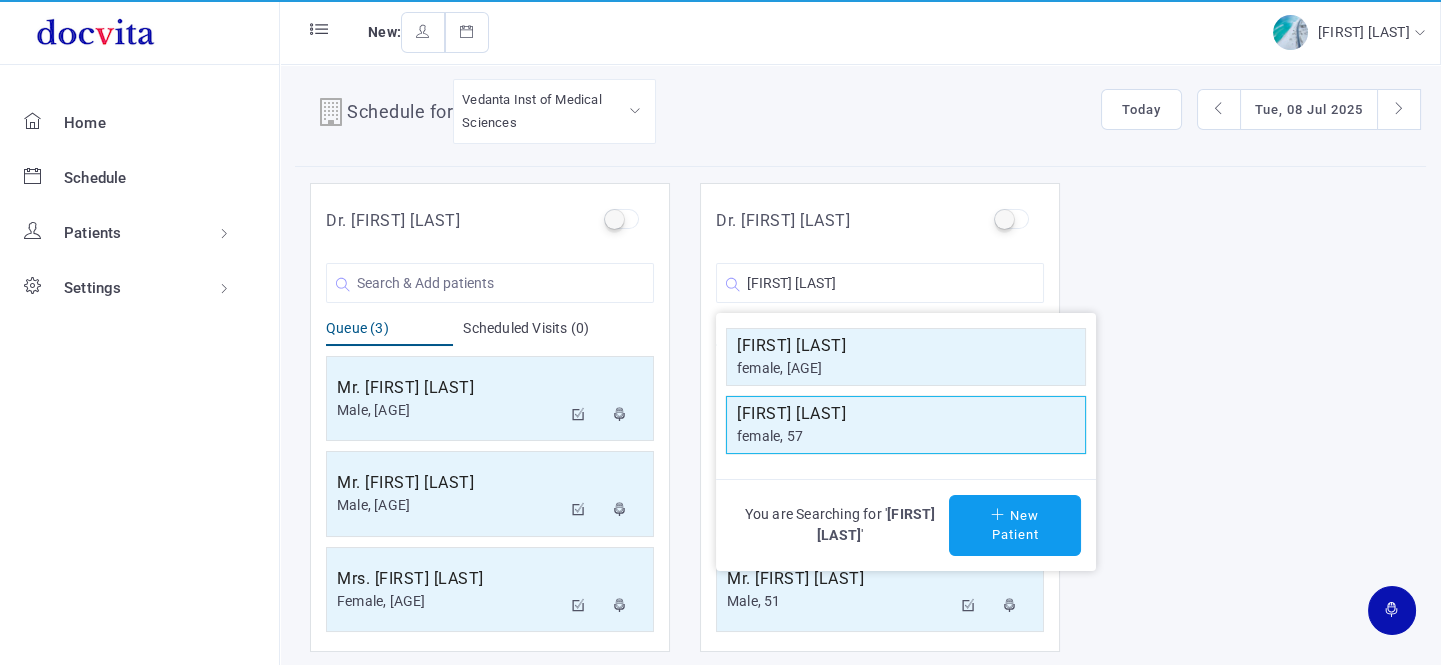 click on "female, 57" at bounding box center (906, 368) 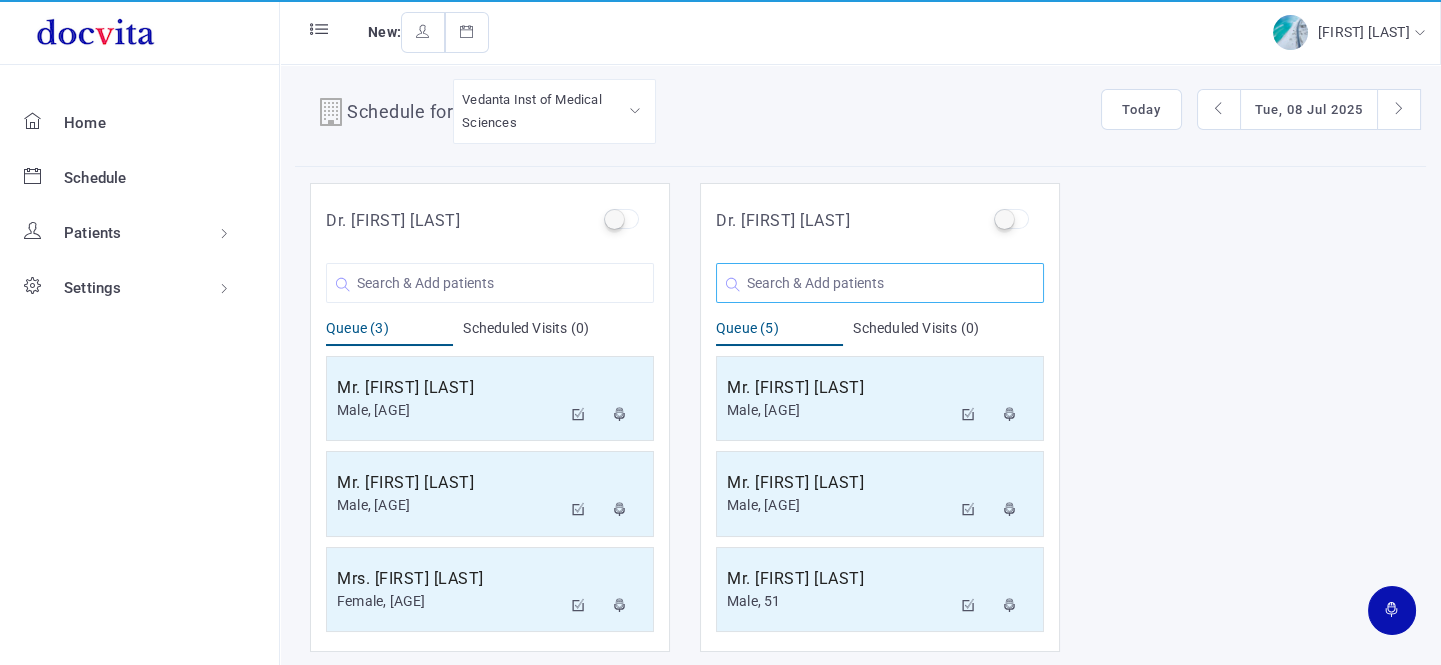 click at bounding box center (490, 283) 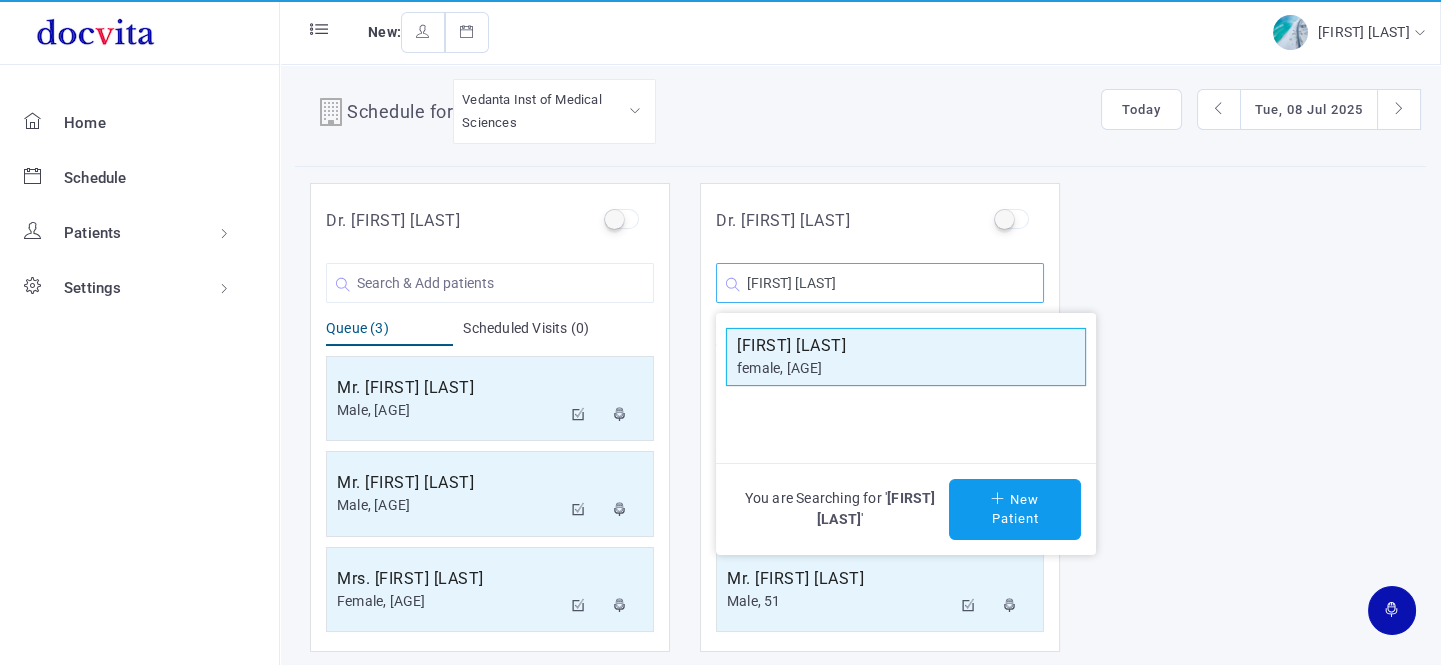 type on "[FIRST] [LAST]" 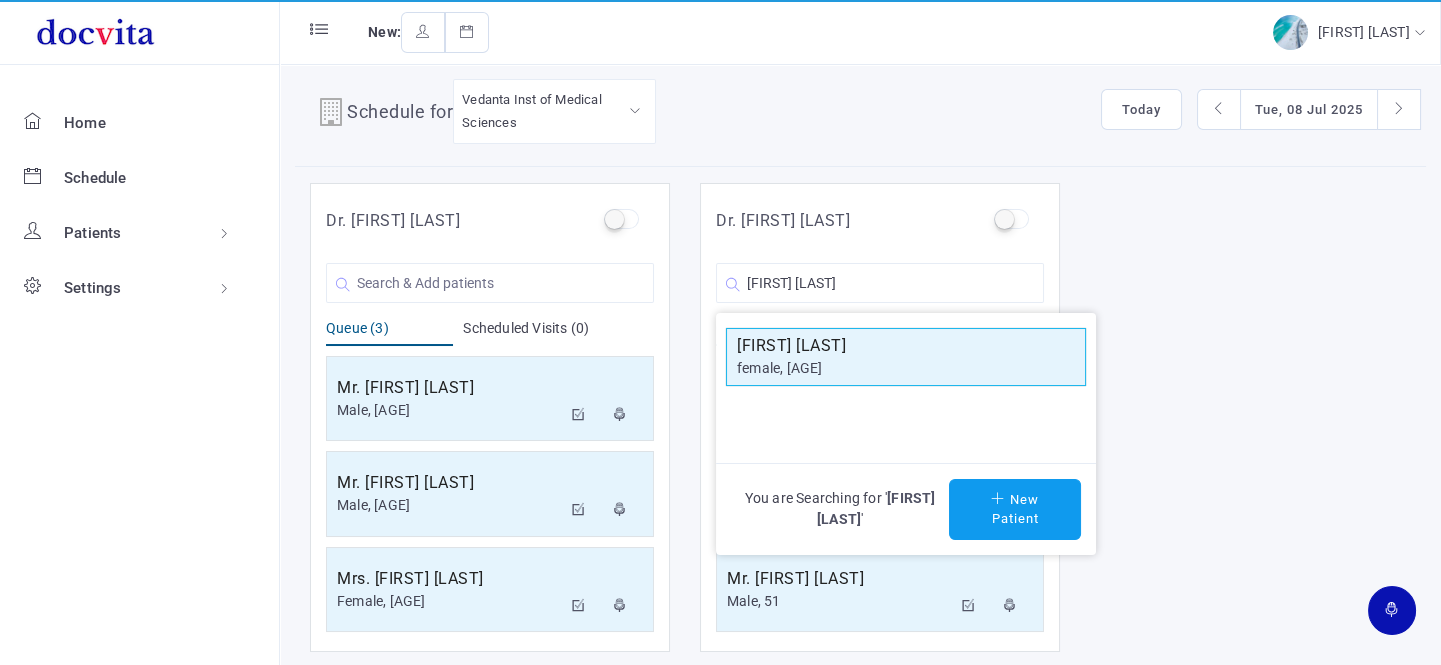 click on "[FIRST] [LAST]" at bounding box center [906, 346] 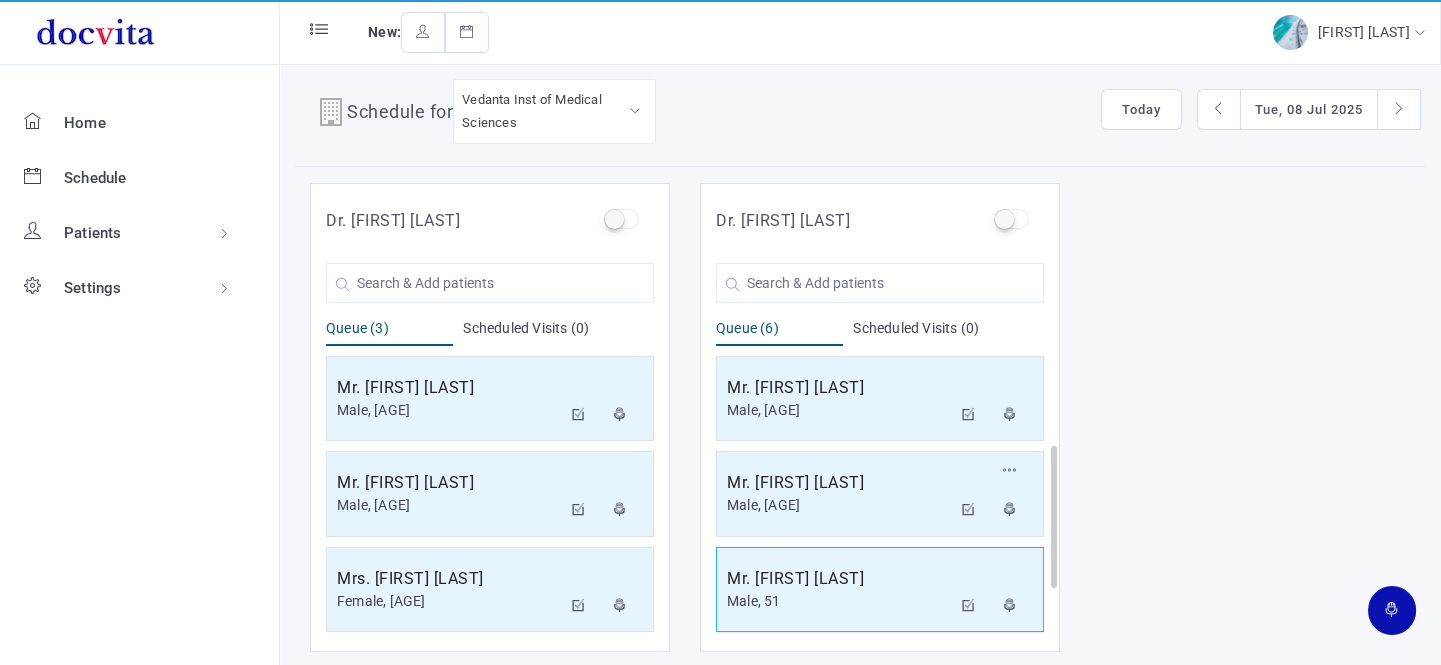 scroll, scrollTop: 287, scrollLeft: 0, axis: vertical 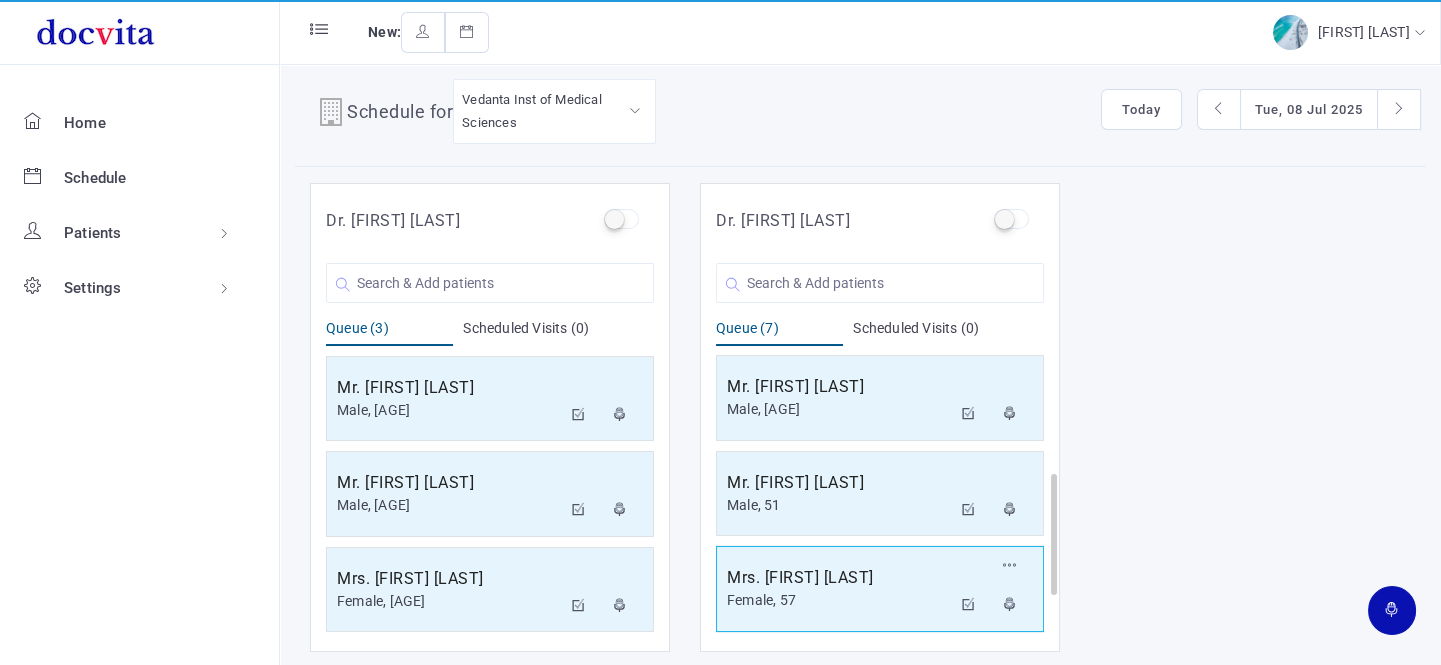 click on "Mrs. [FIRST] [LAST]" at bounding box center [449, 388] 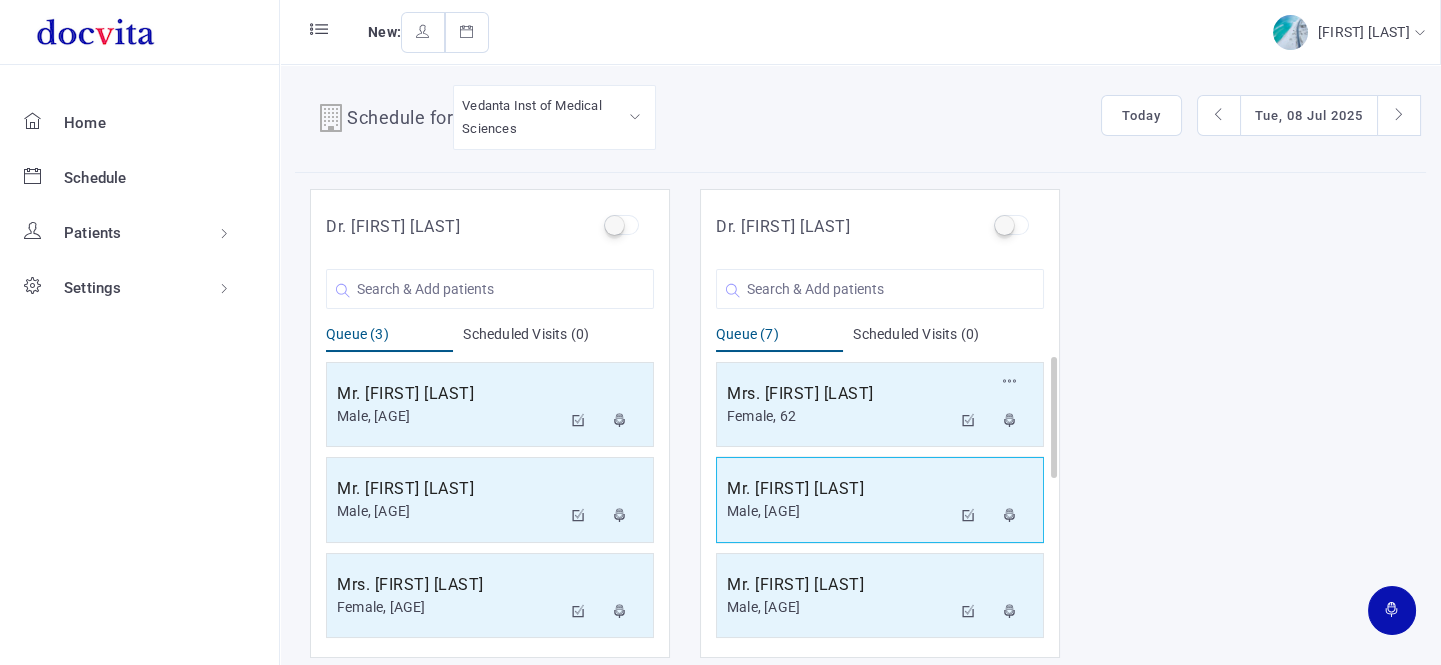 scroll, scrollTop: 16, scrollLeft: 0, axis: vertical 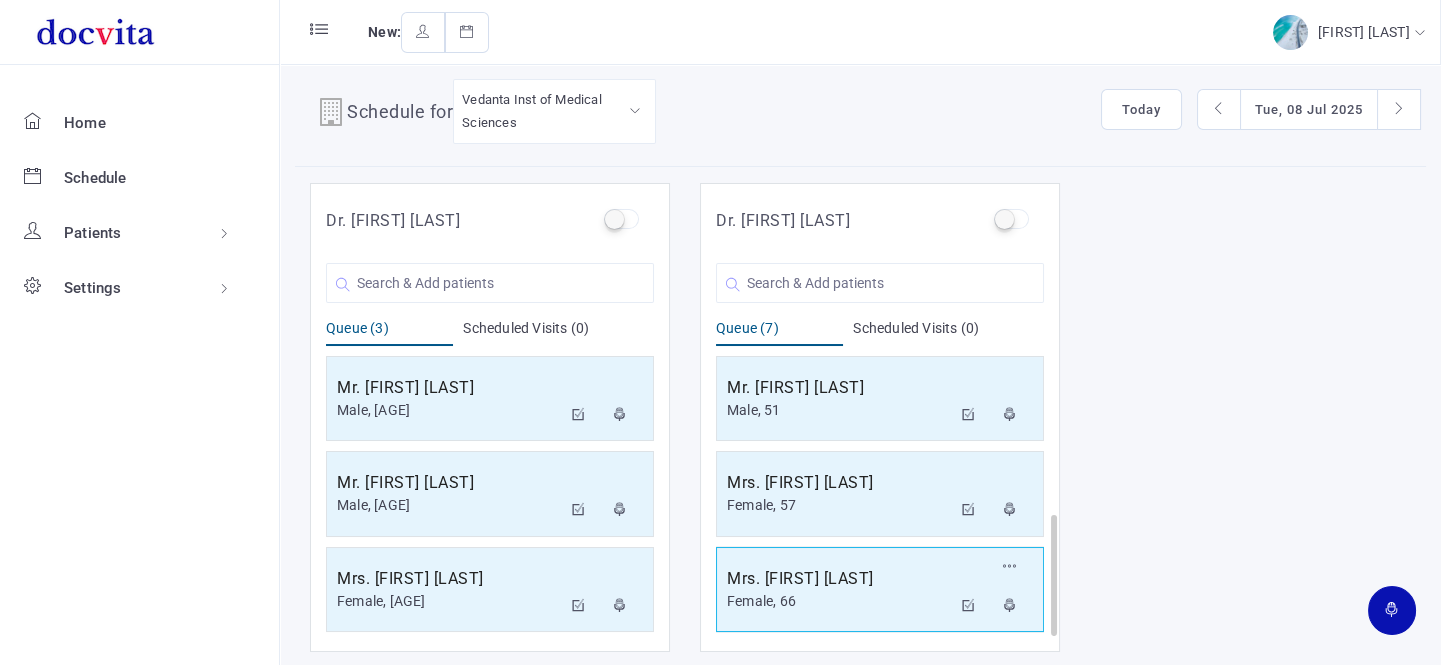 click on "Mrs. [FIRST] [LAST]" at bounding box center [449, 388] 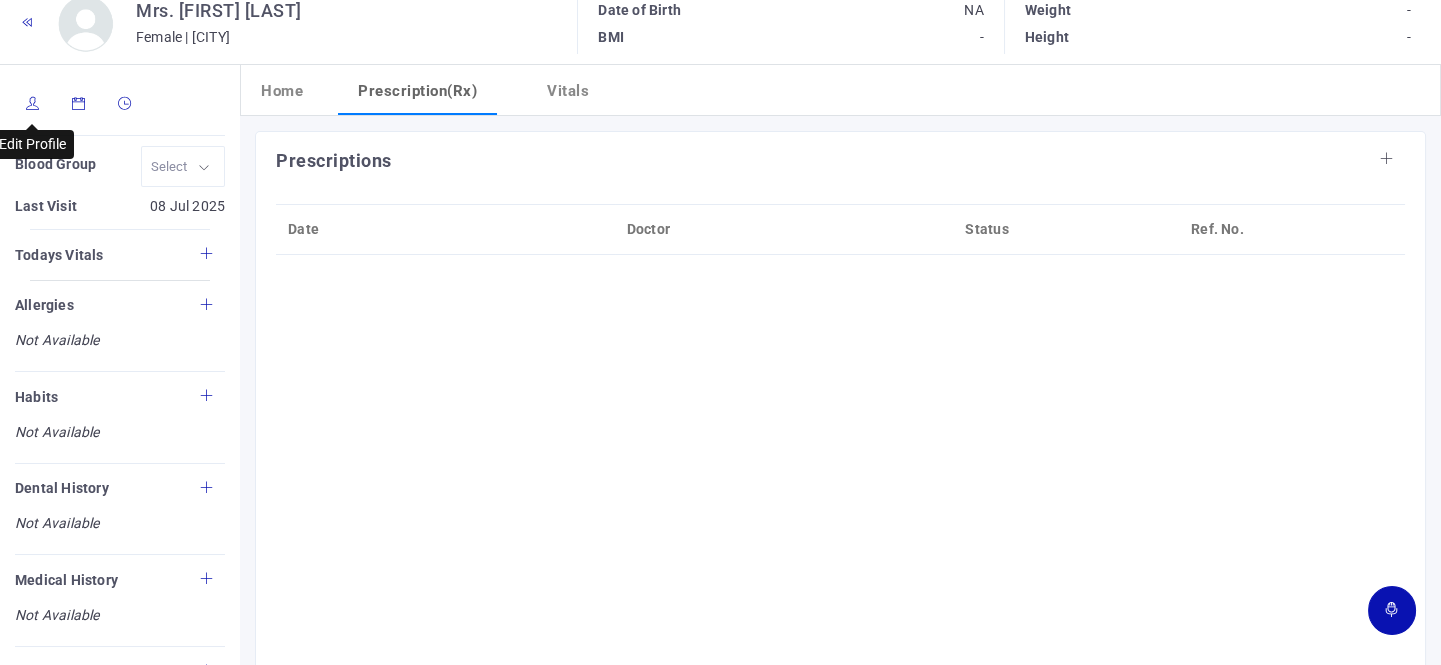 click at bounding box center (33, 103) 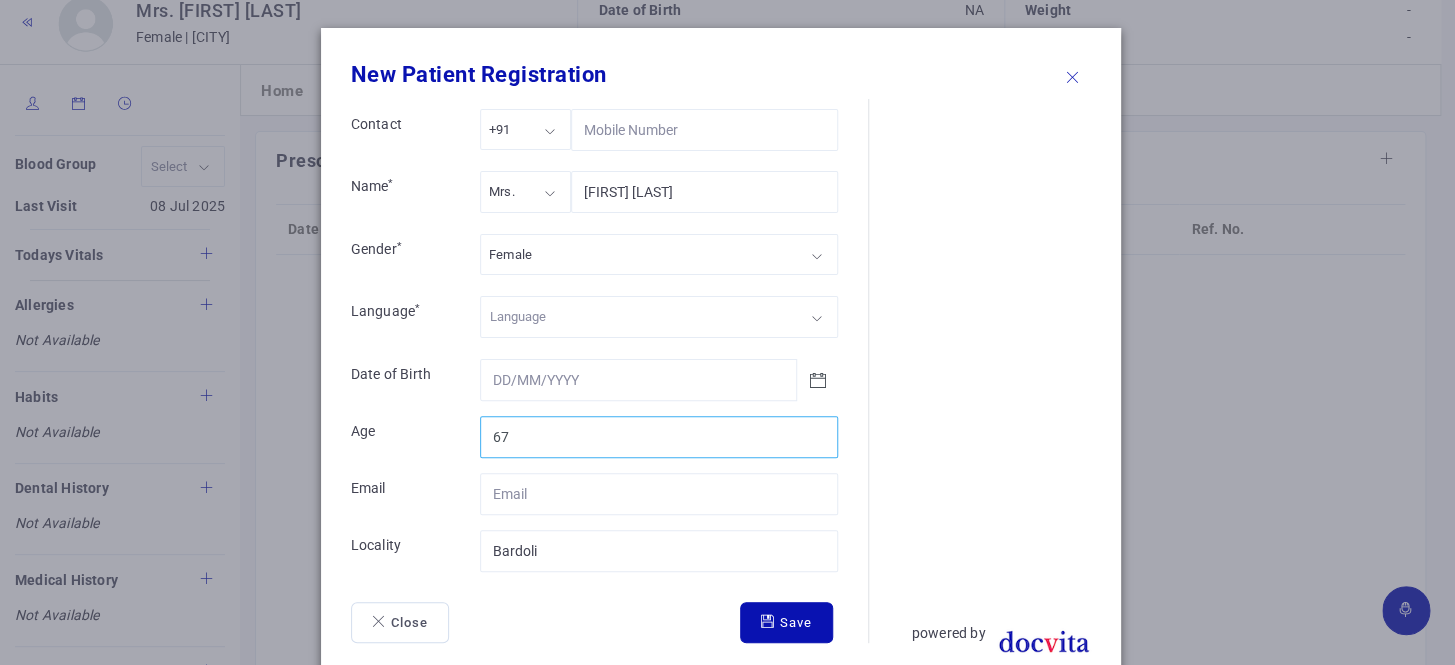 click on "67" at bounding box center [659, 437] 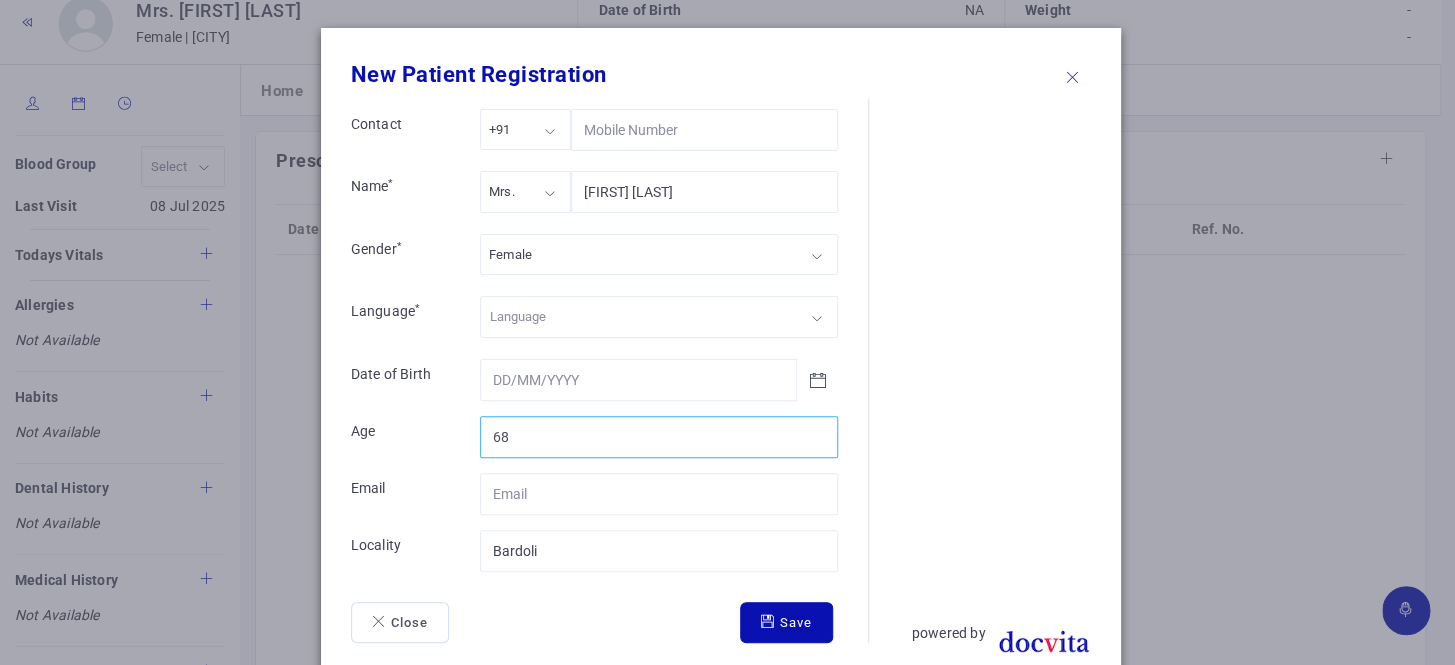 click on "68" at bounding box center (659, 437) 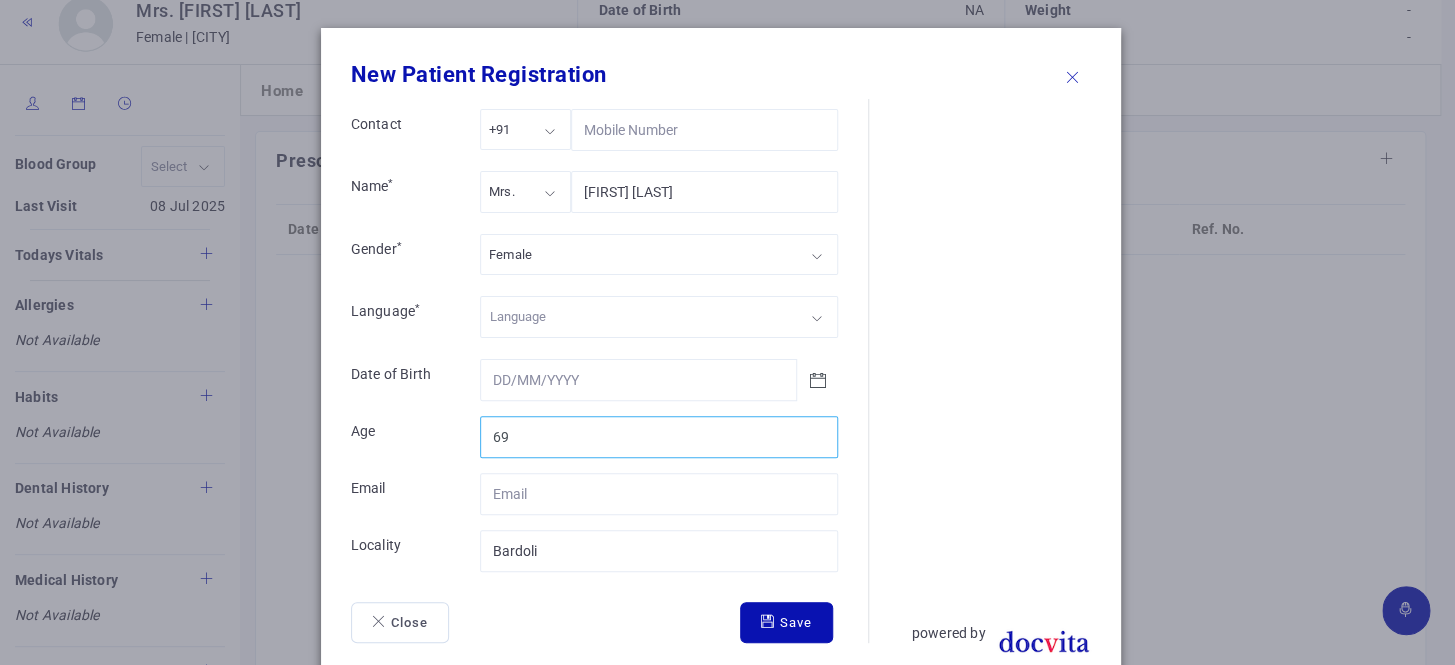 type on "69" 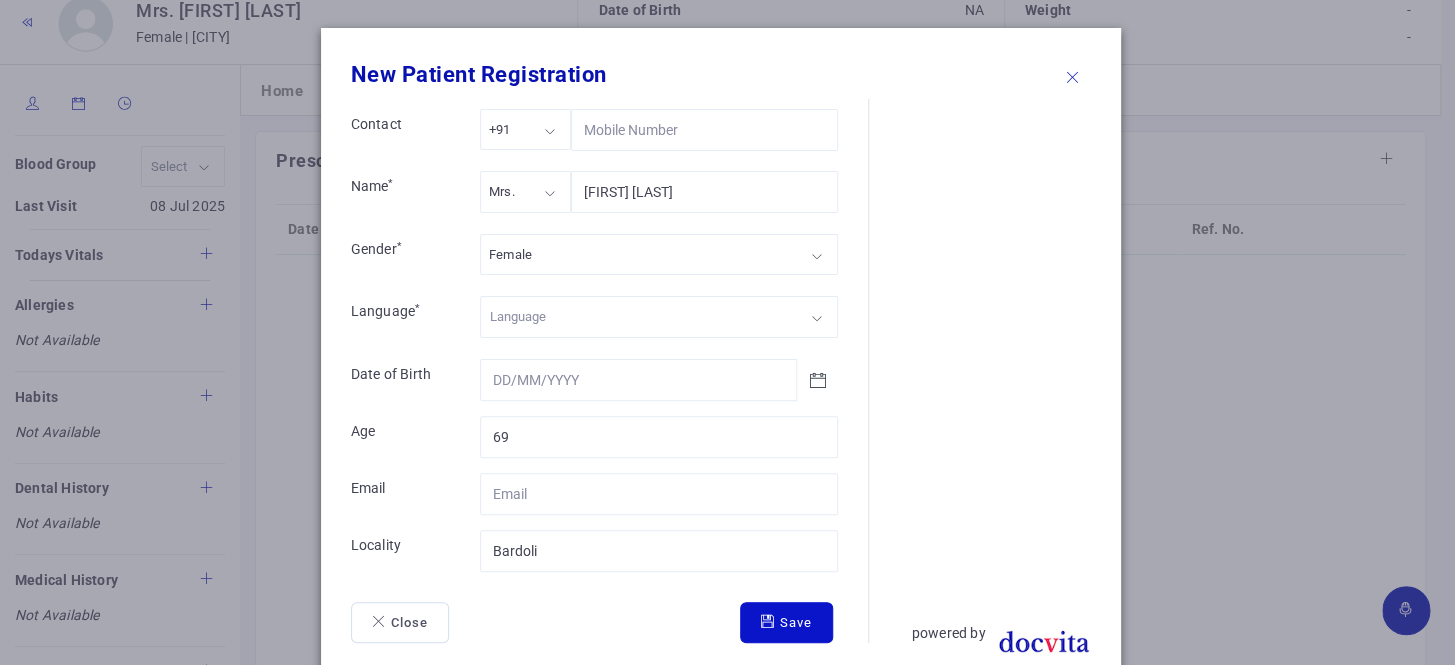 click on "Save" at bounding box center [786, 623] 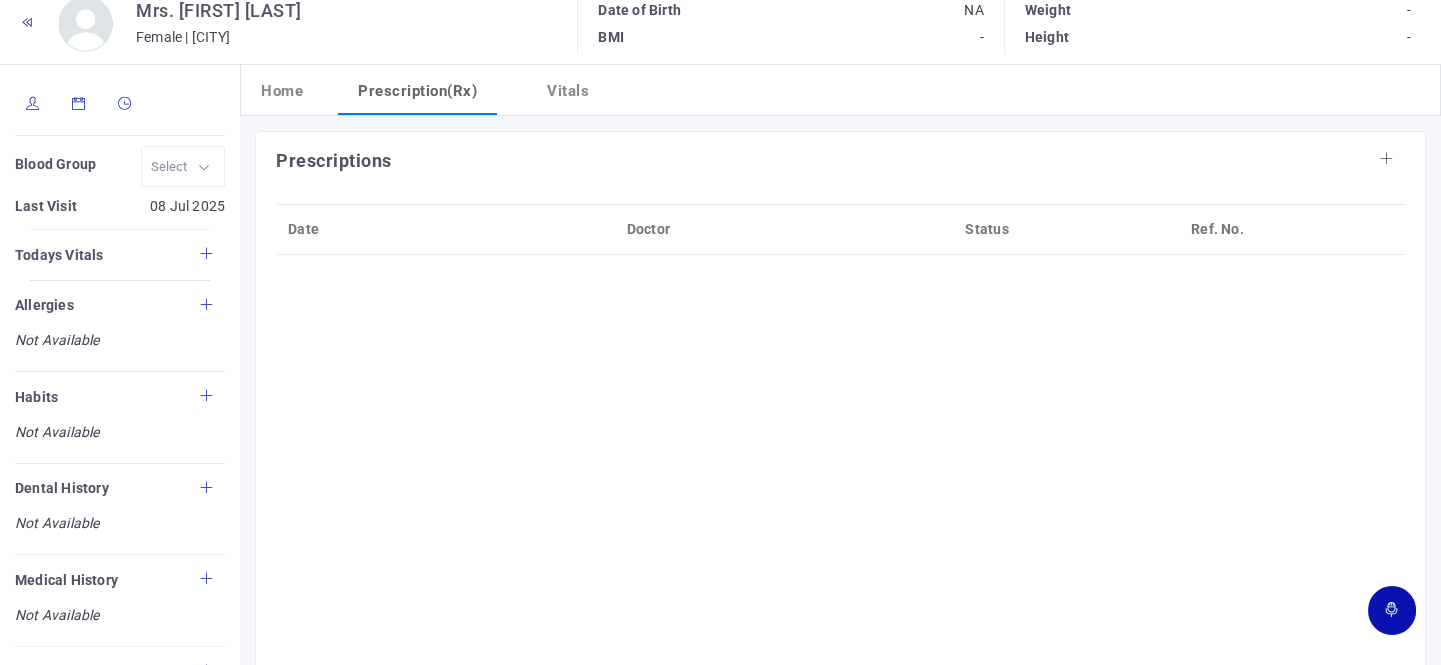 scroll, scrollTop: 0, scrollLeft: 0, axis: both 